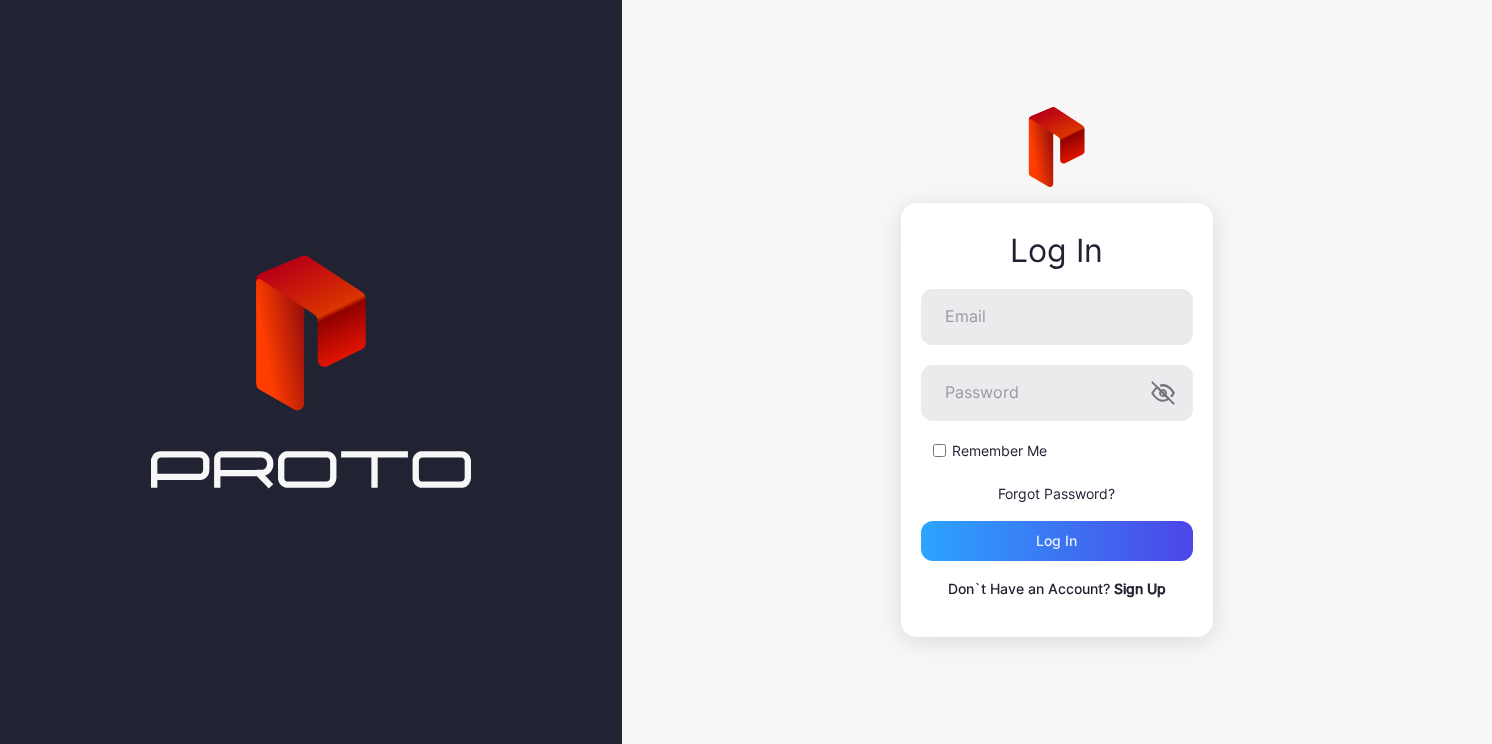 scroll, scrollTop: 0, scrollLeft: 0, axis: both 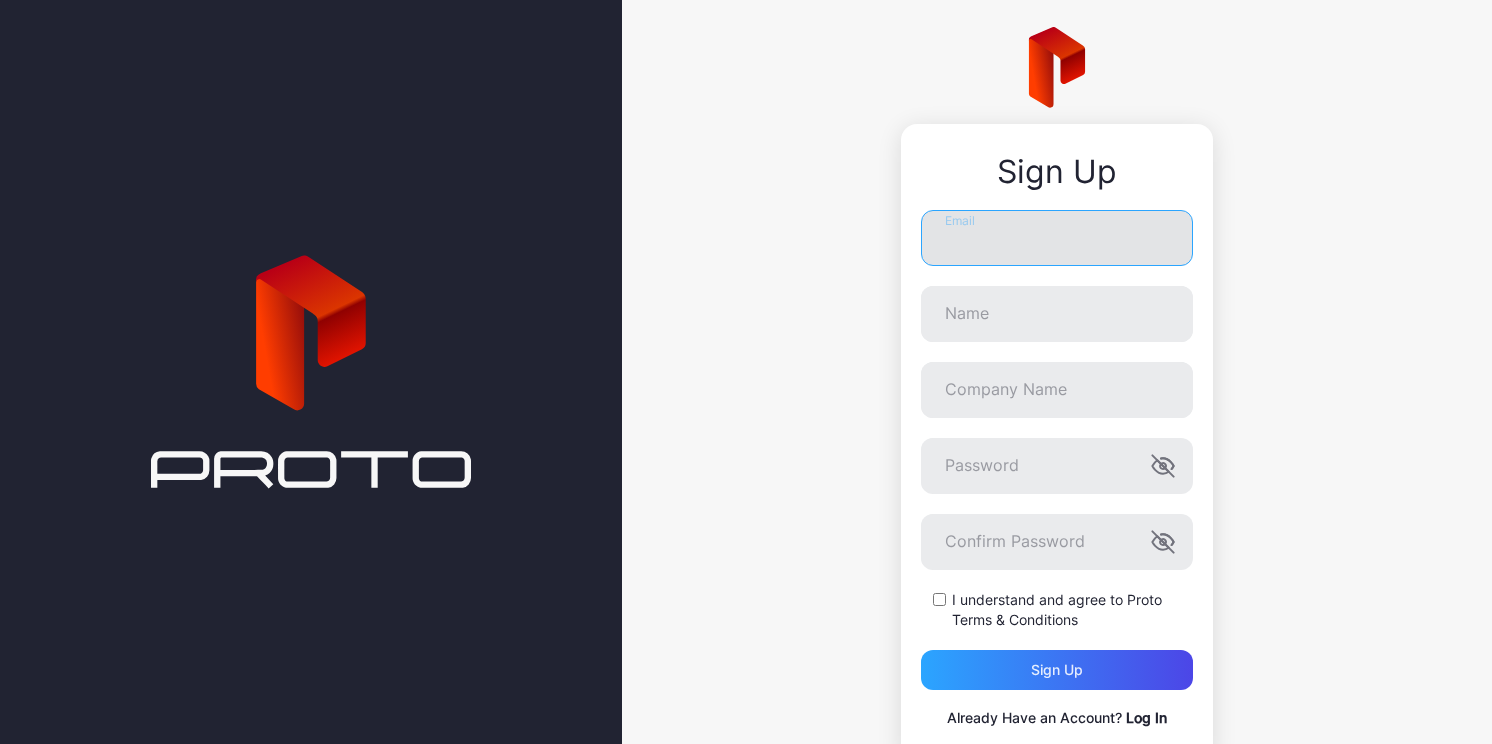 click on "Email" at bounding box center [1057, 238] 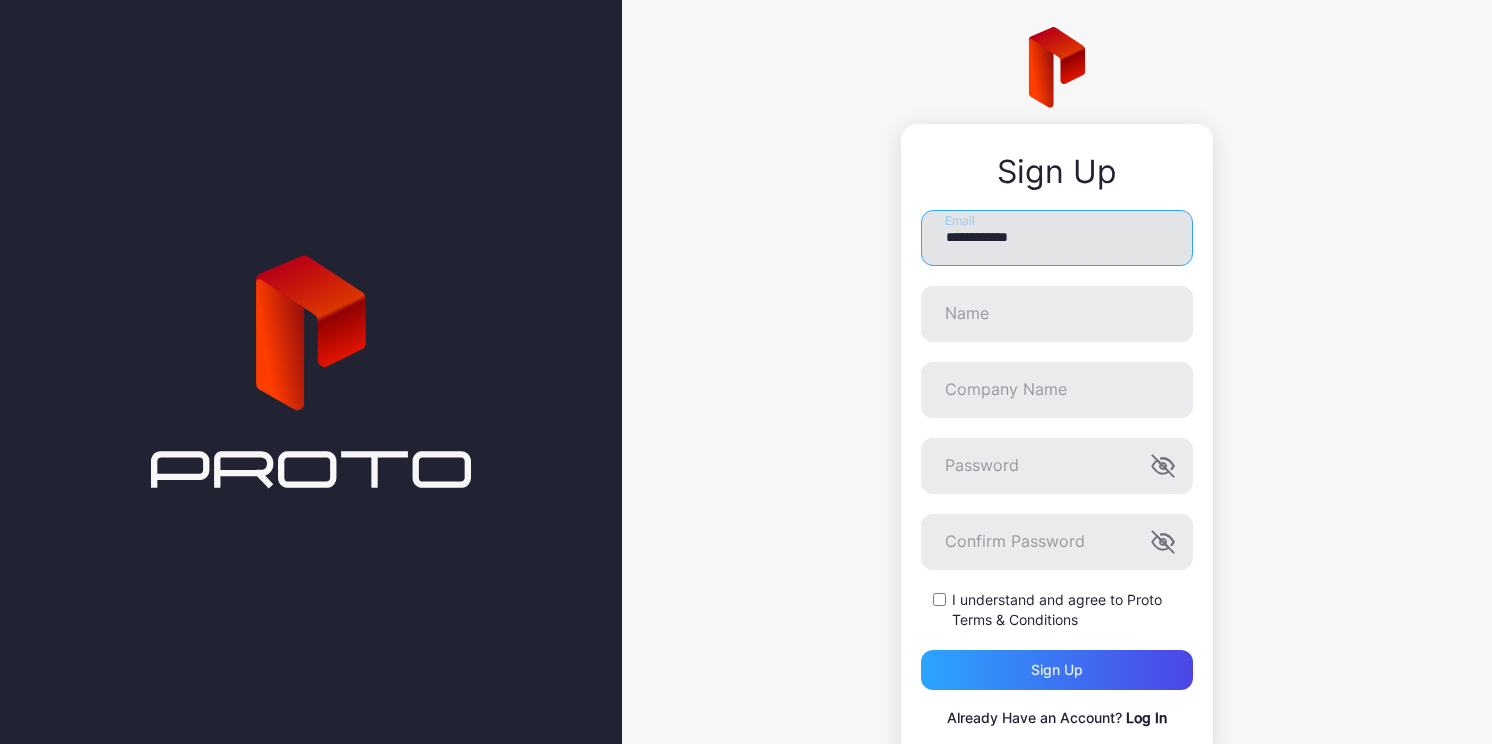 type on "**********" 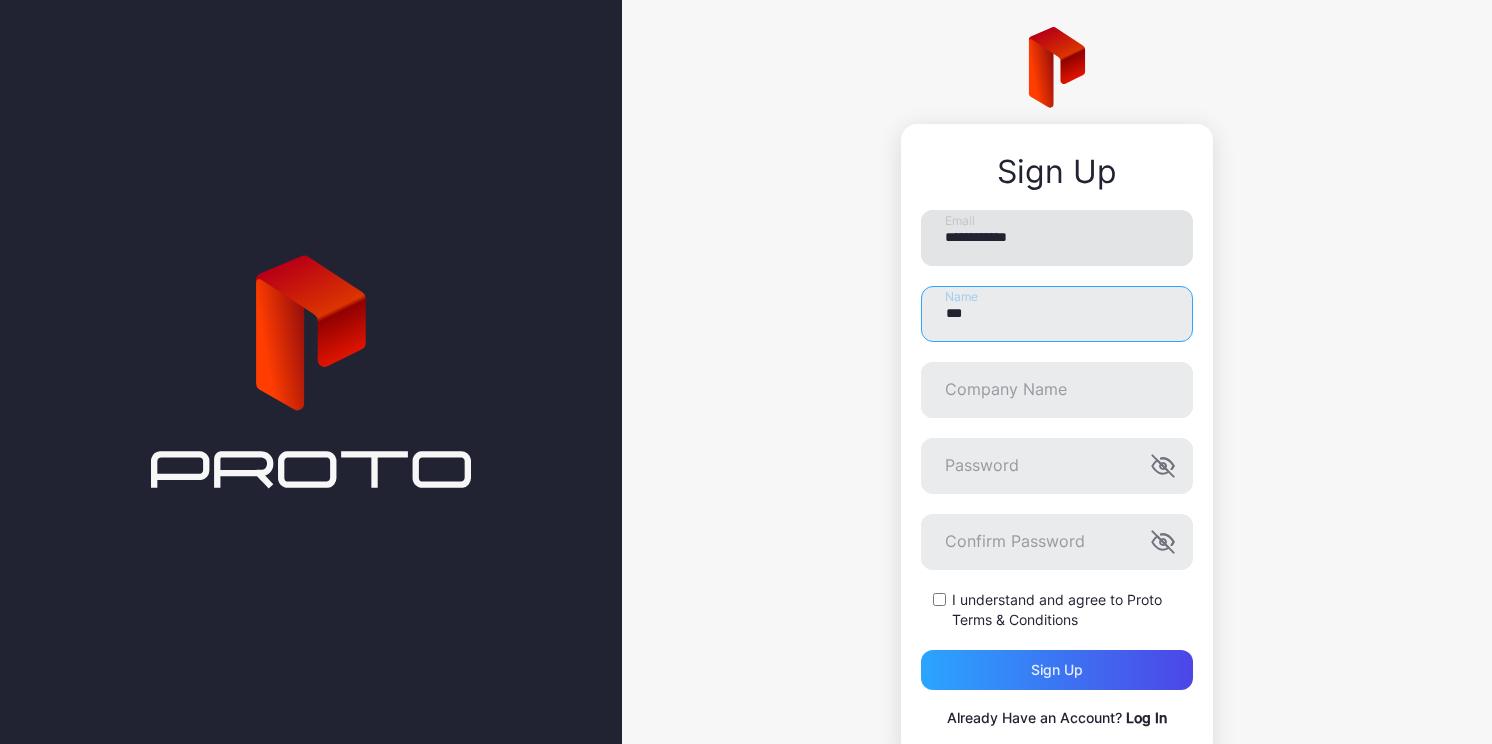 type on "***" 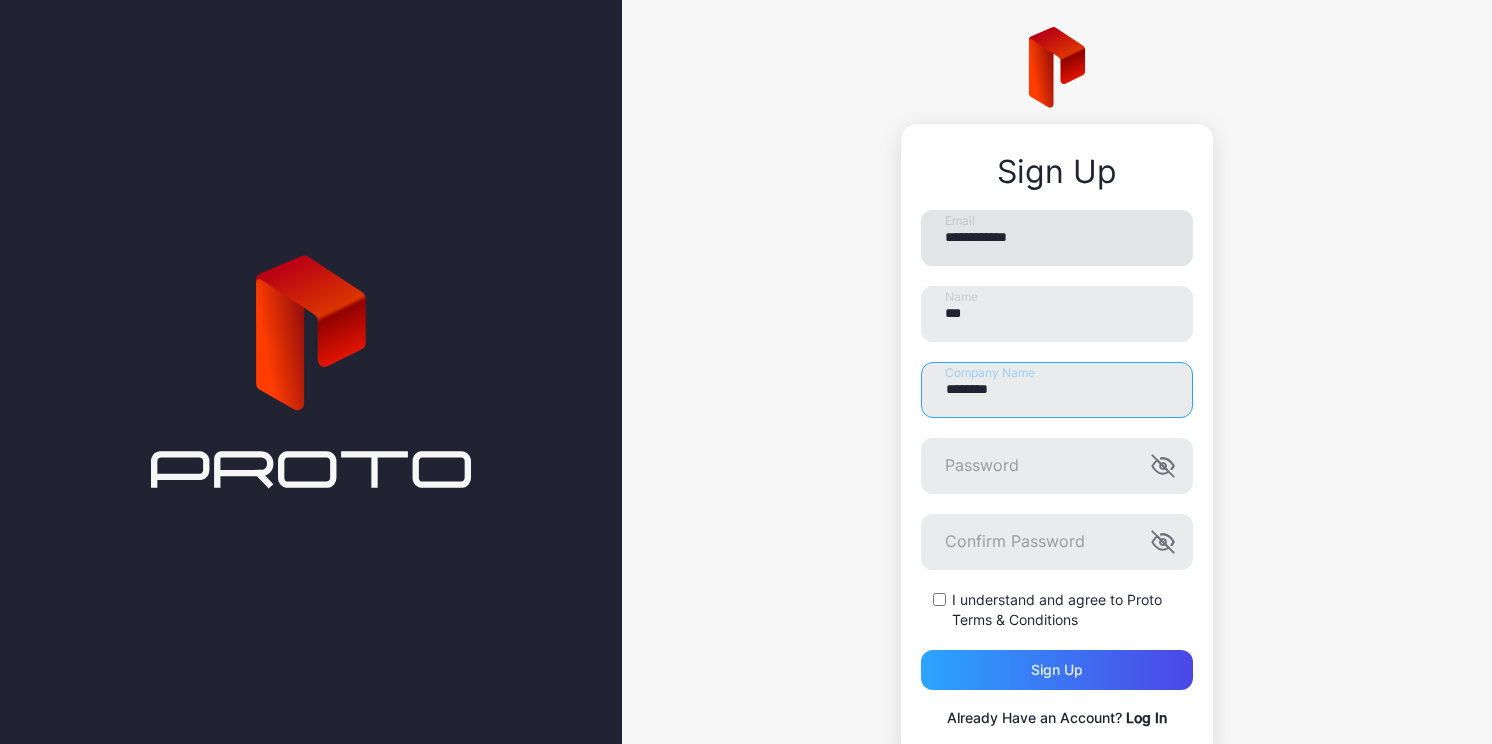 type on "********" 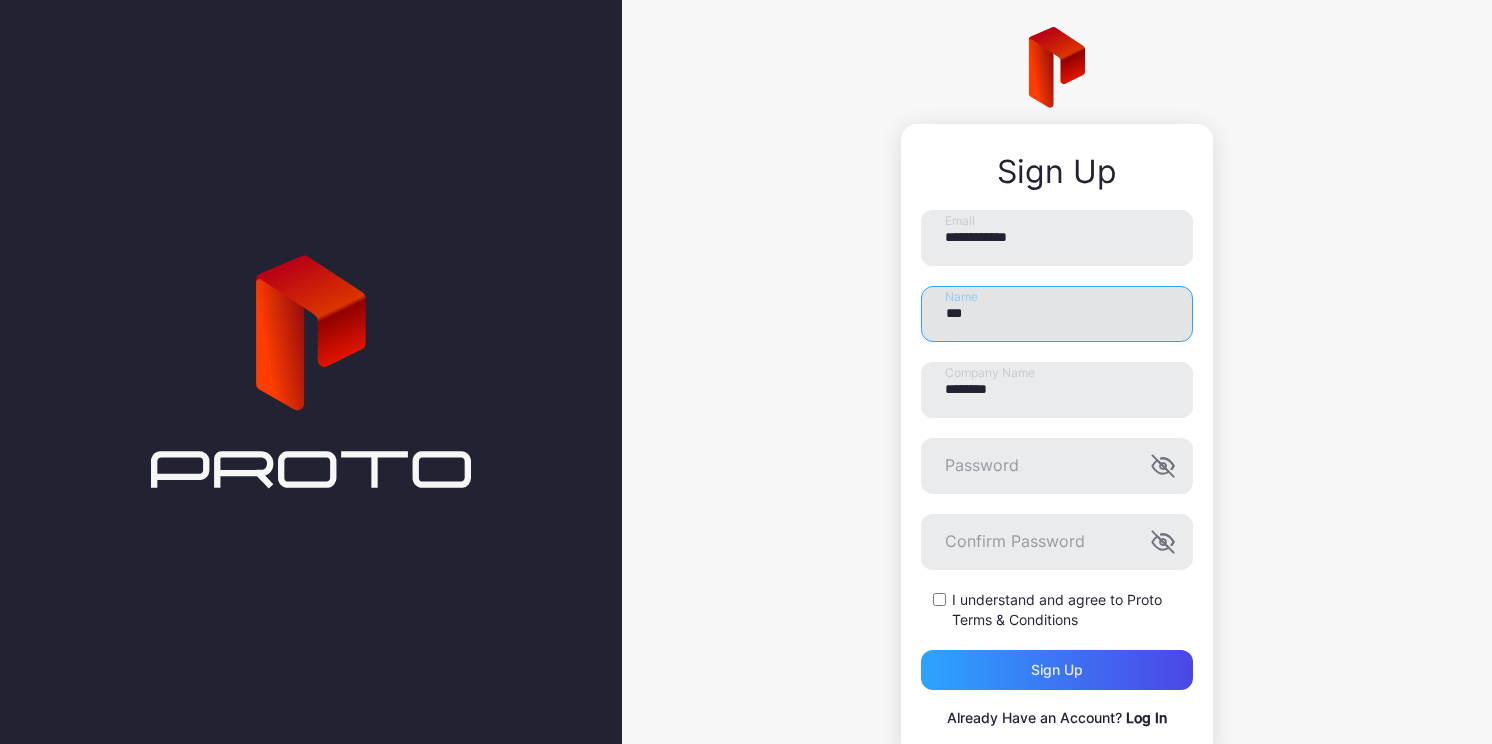 click on "***" at bounding box center (1057, 314) 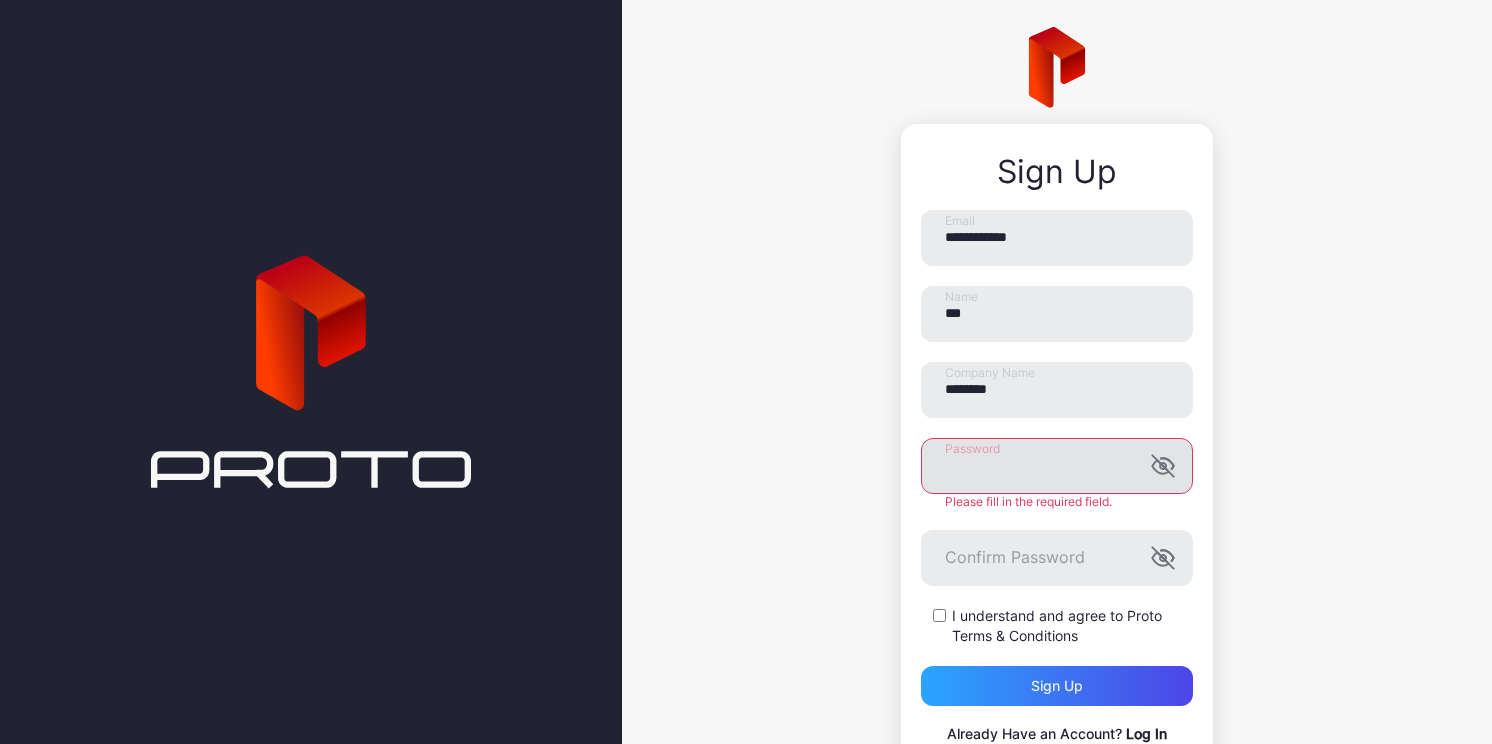 click 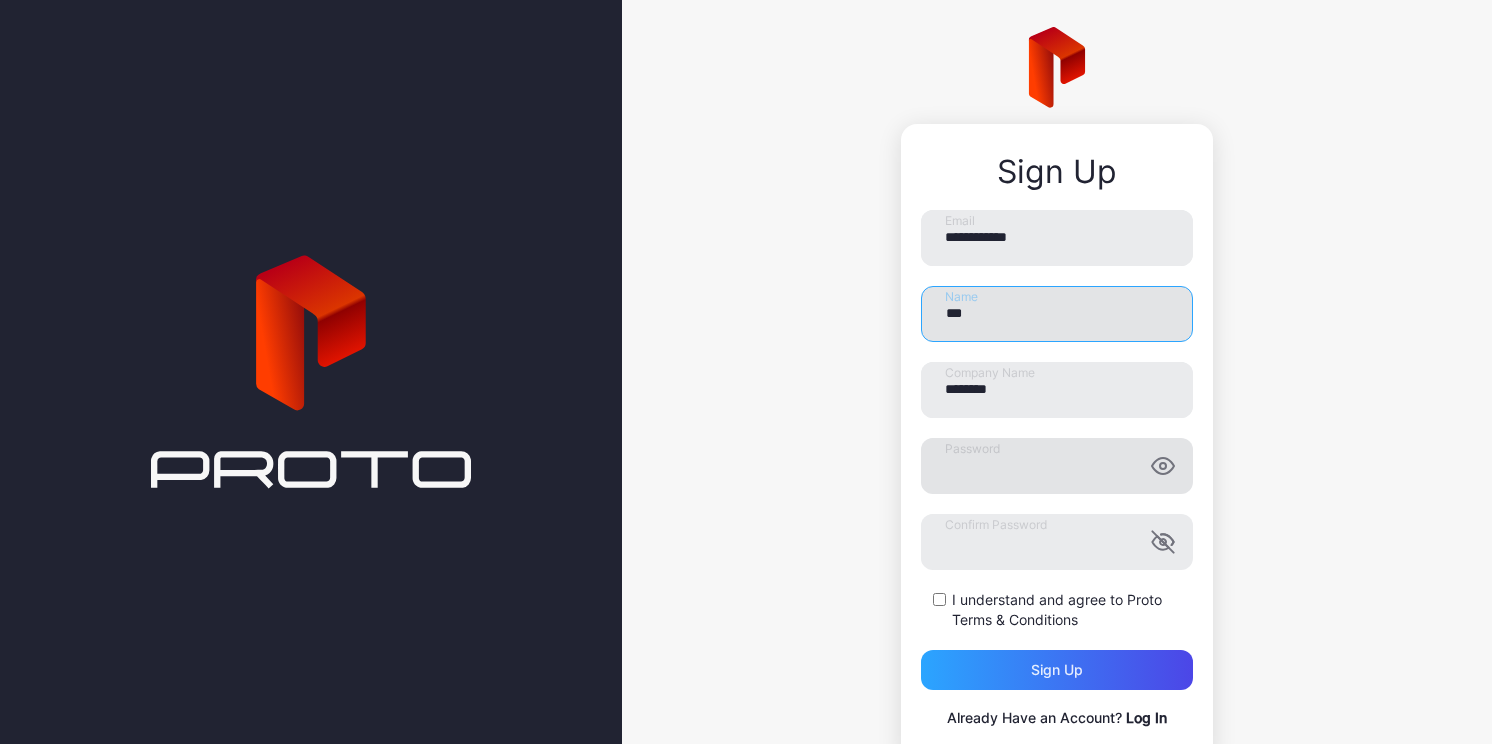 click on "***" at bounding box center [1057, 314] 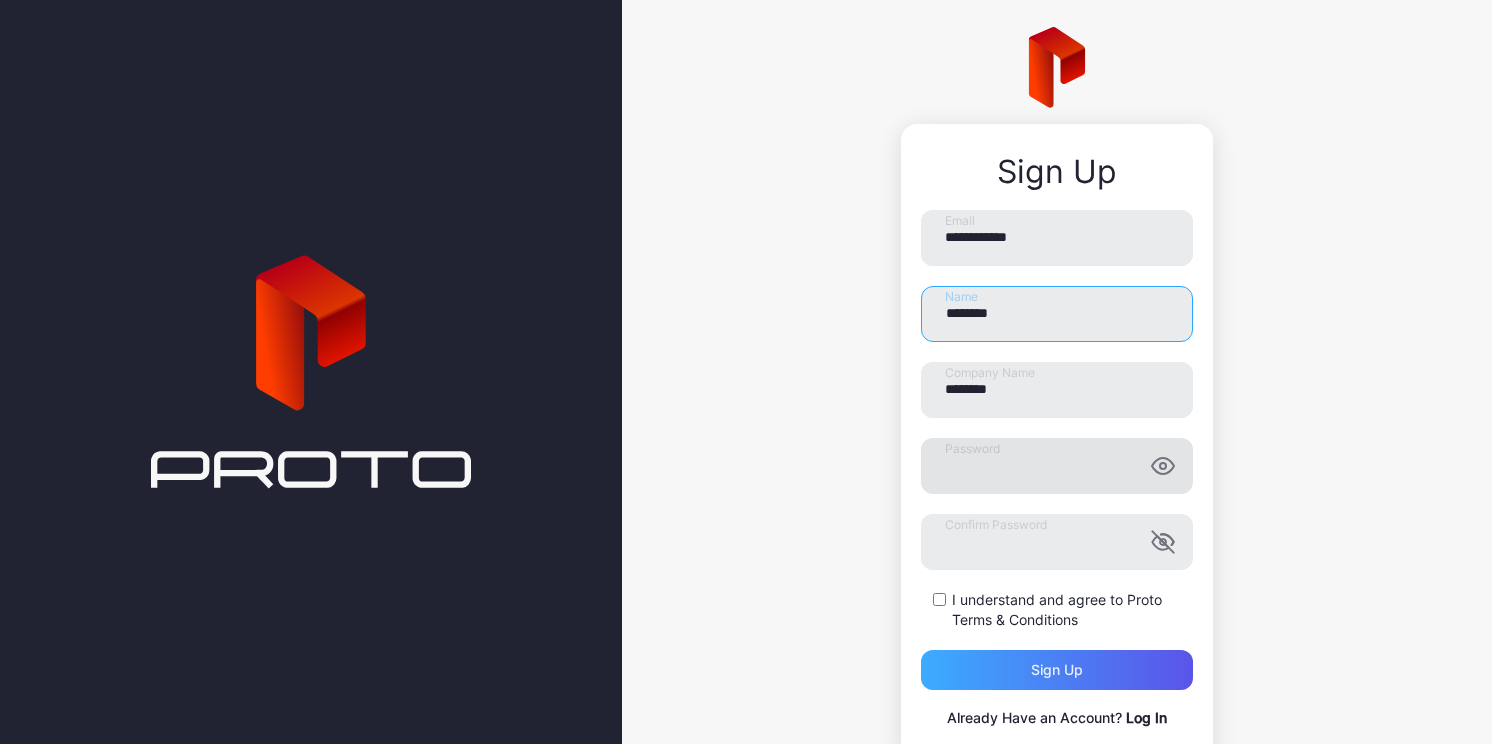 type on "********" 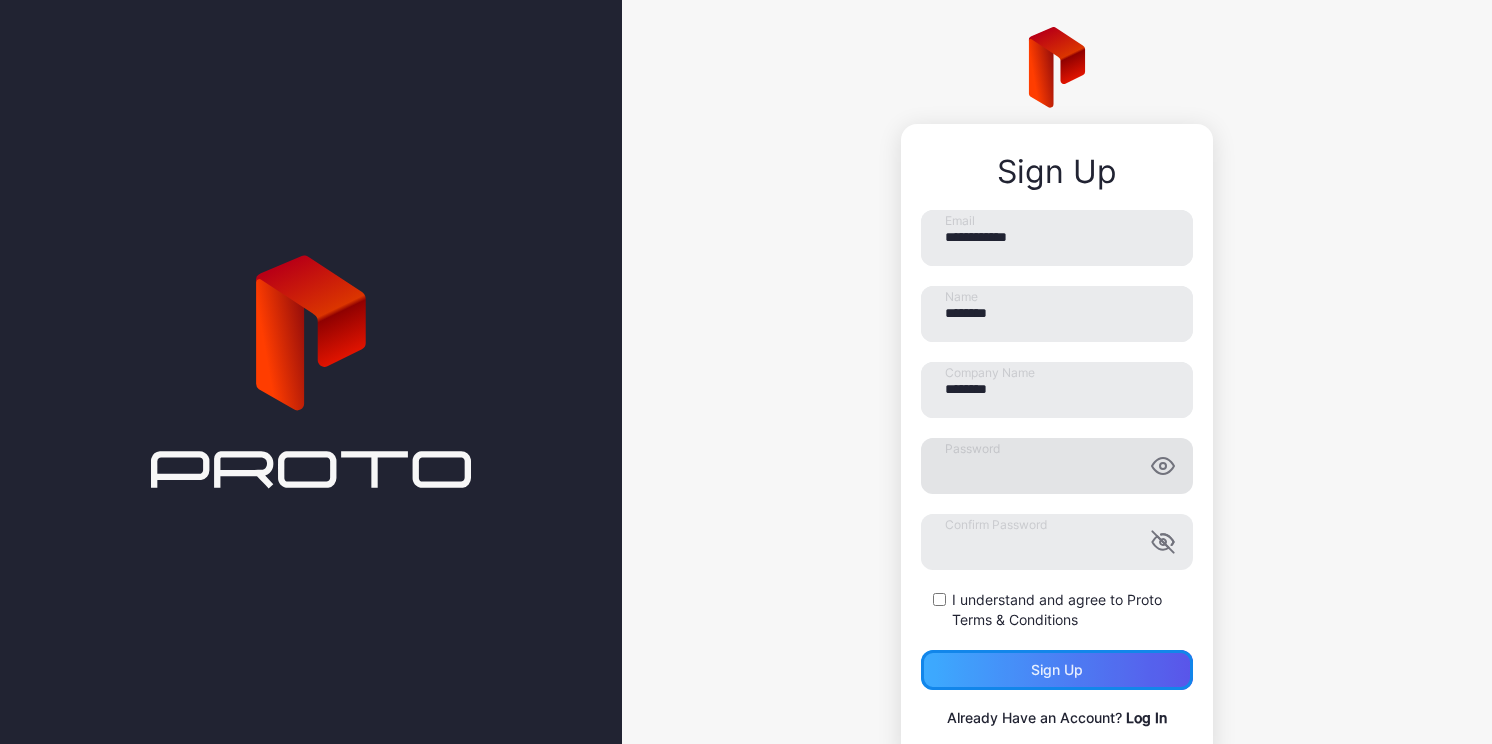 click on "Sign up" at bounding box center (1057, 670) 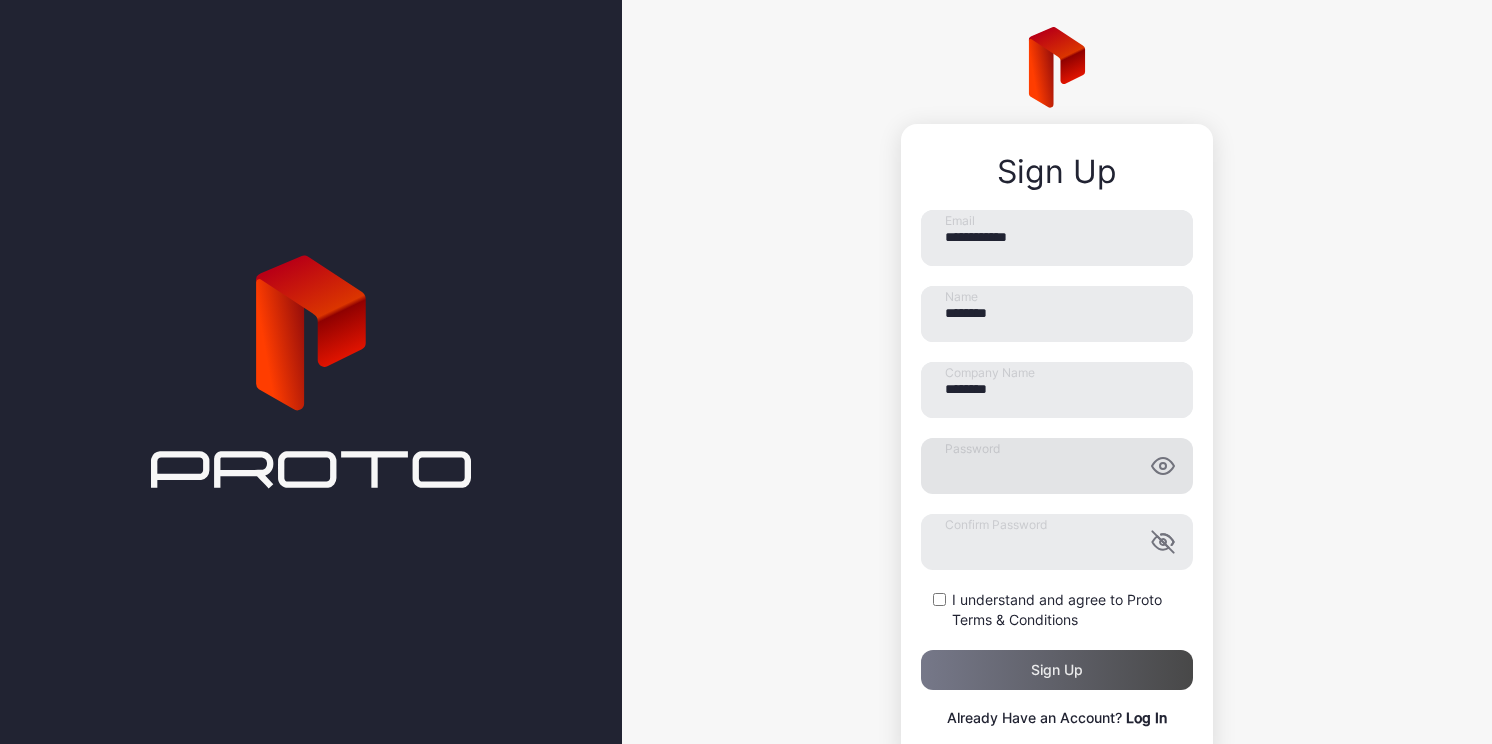 scroll, scrollTop: 0, scrollLeft: 0, axis: both 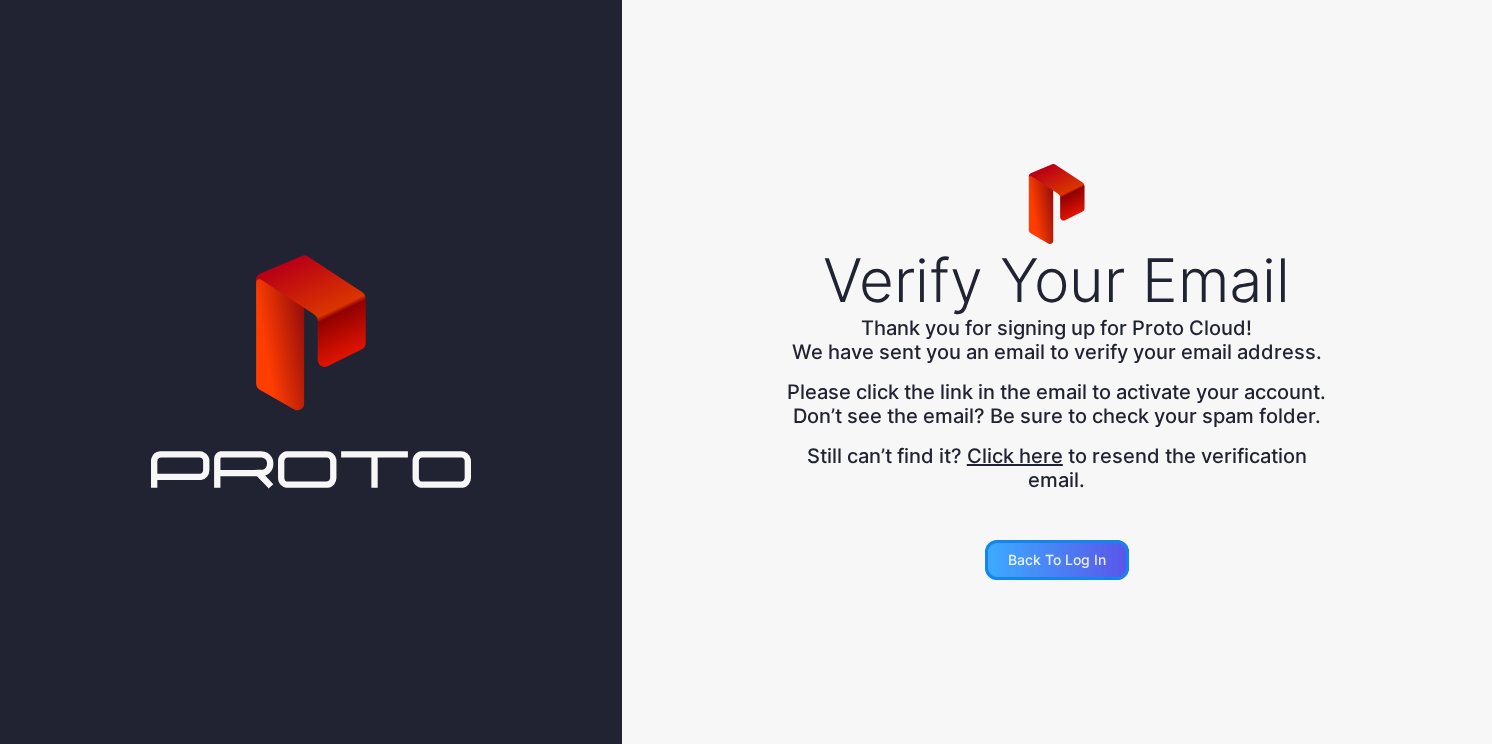 click on "Back to Log in" at bounding box center (1057, 560) 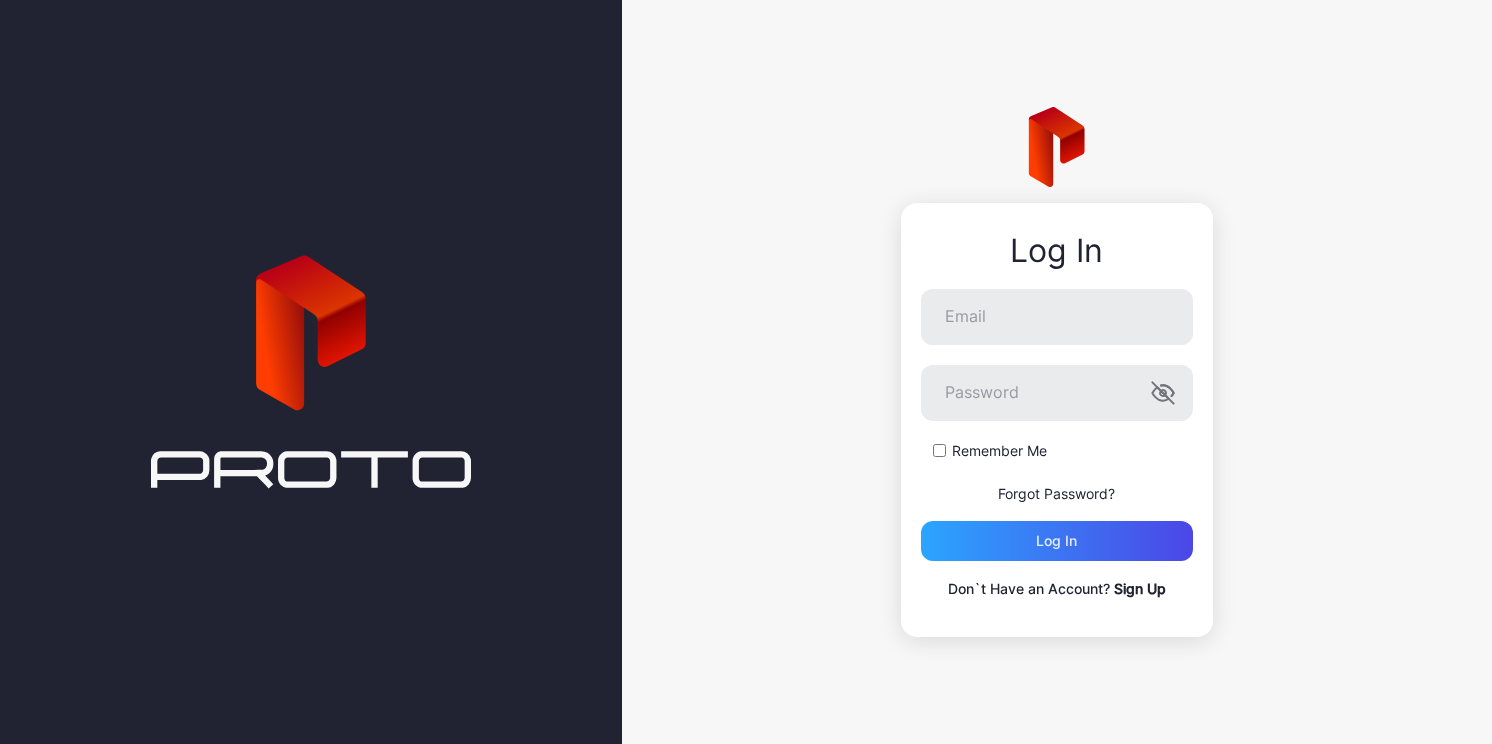 scroll, scrollTop: 0, scrollLeft: 0, axis: both 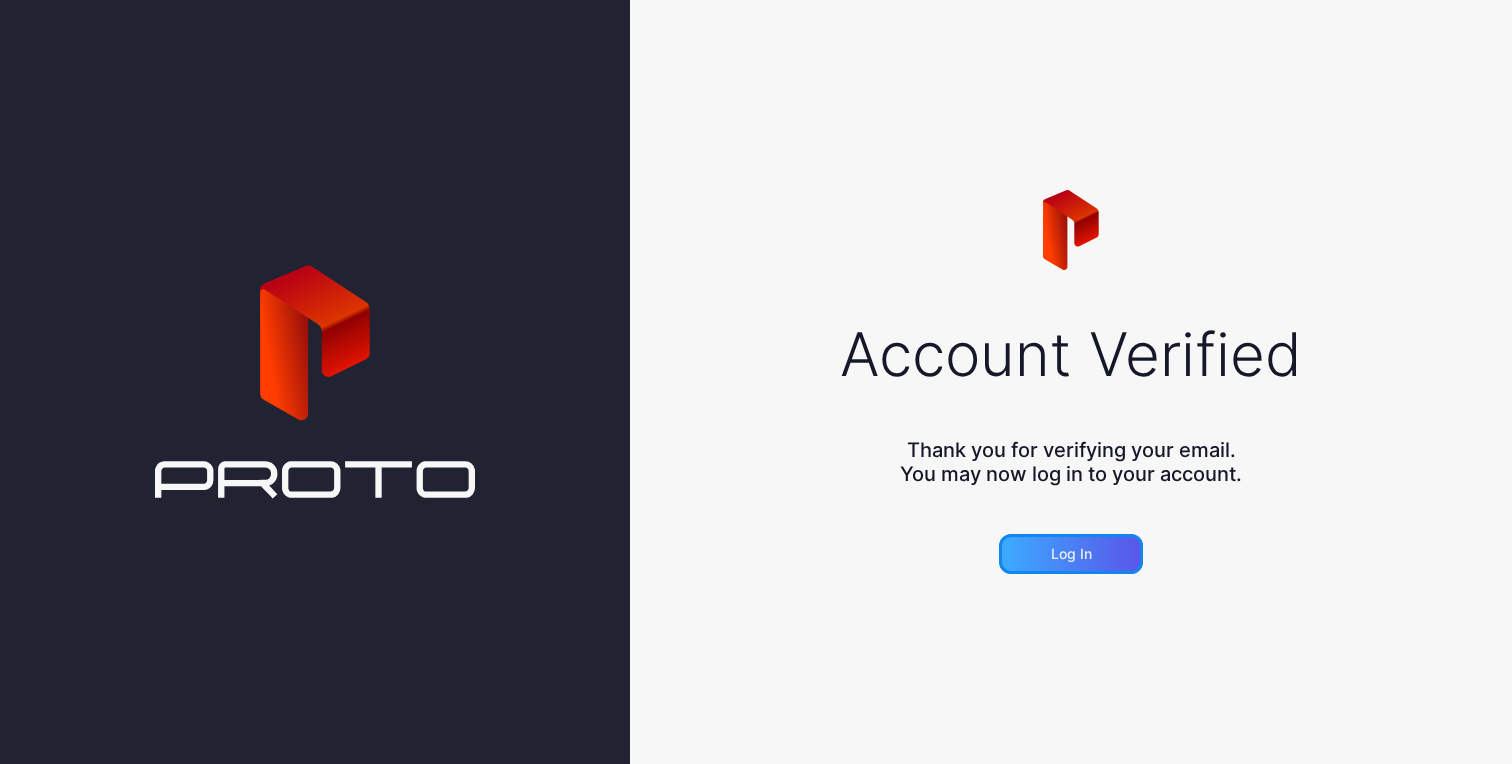 click on "Log in" at bounding box center (1071, 554) 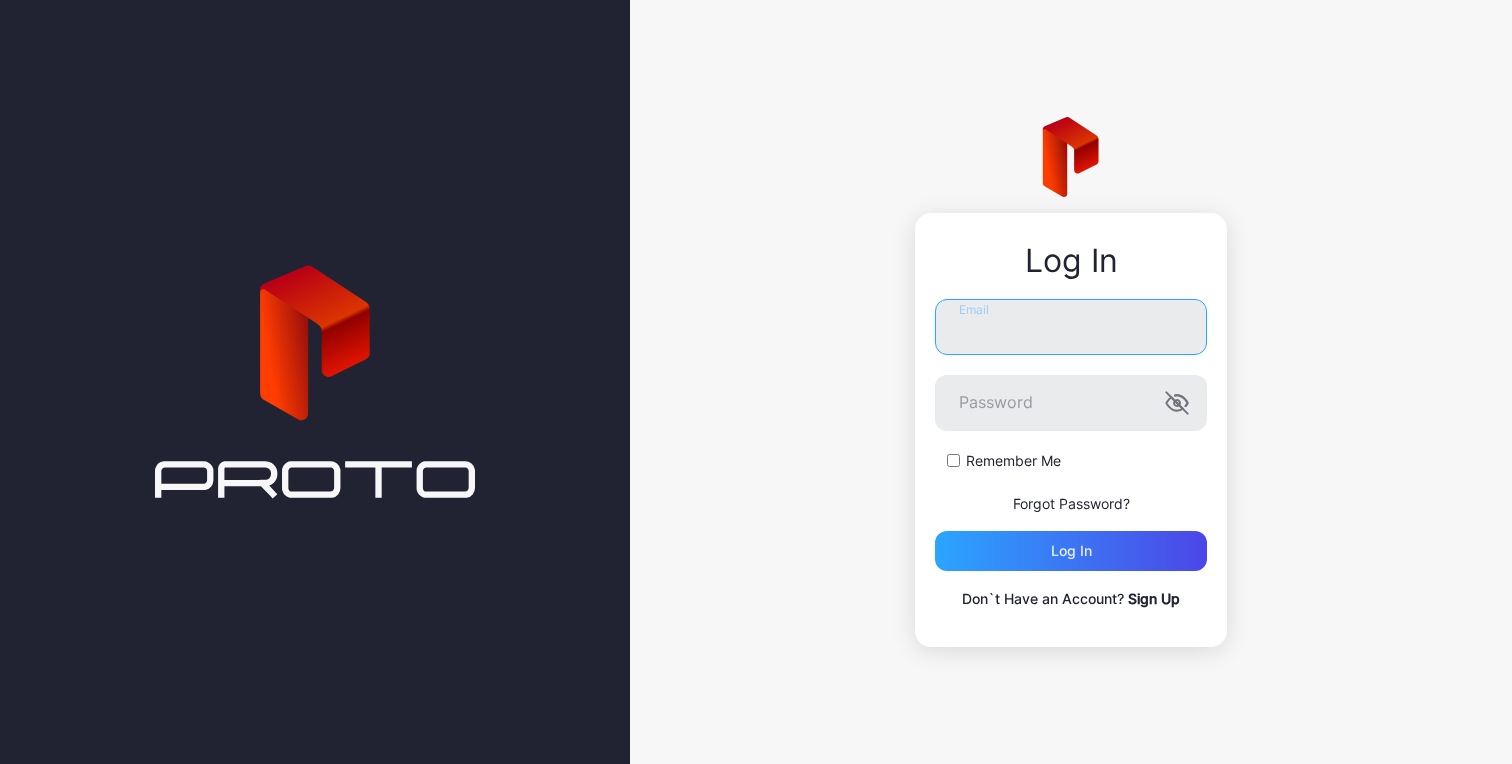 type on "**********" 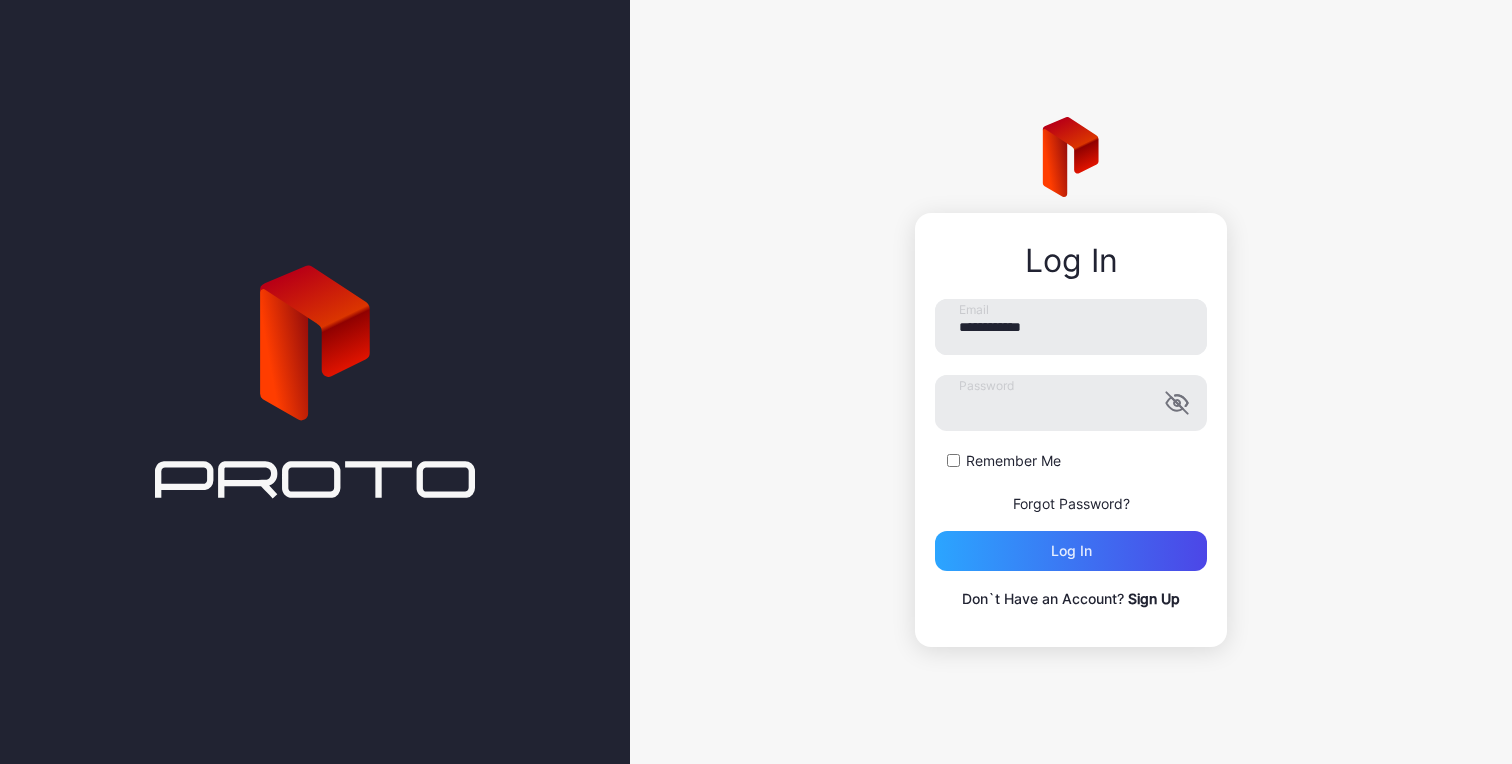 click on "Remember Me" at bounding box center (1013, 461) 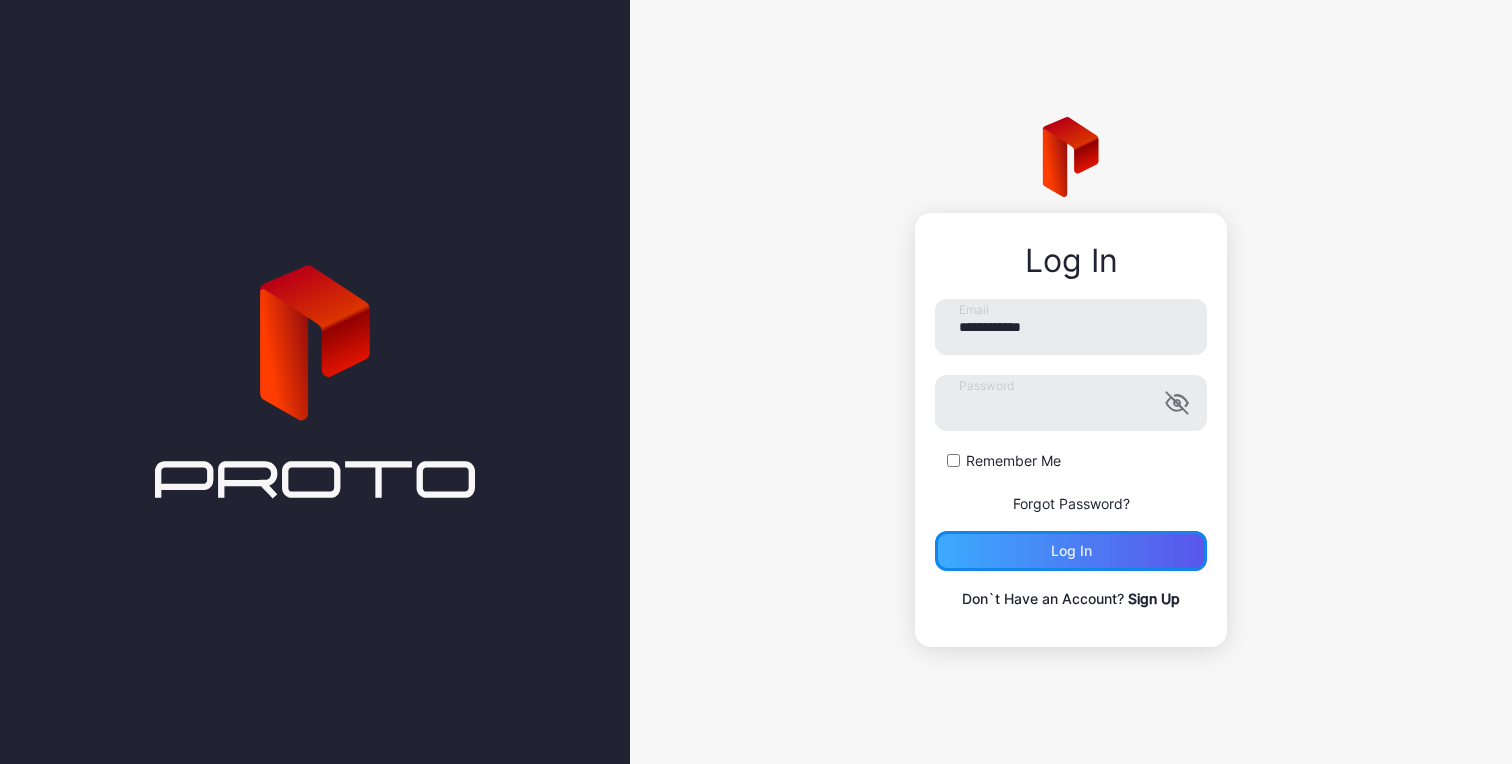 click on "Log in" at bounding box center (1071, 551) 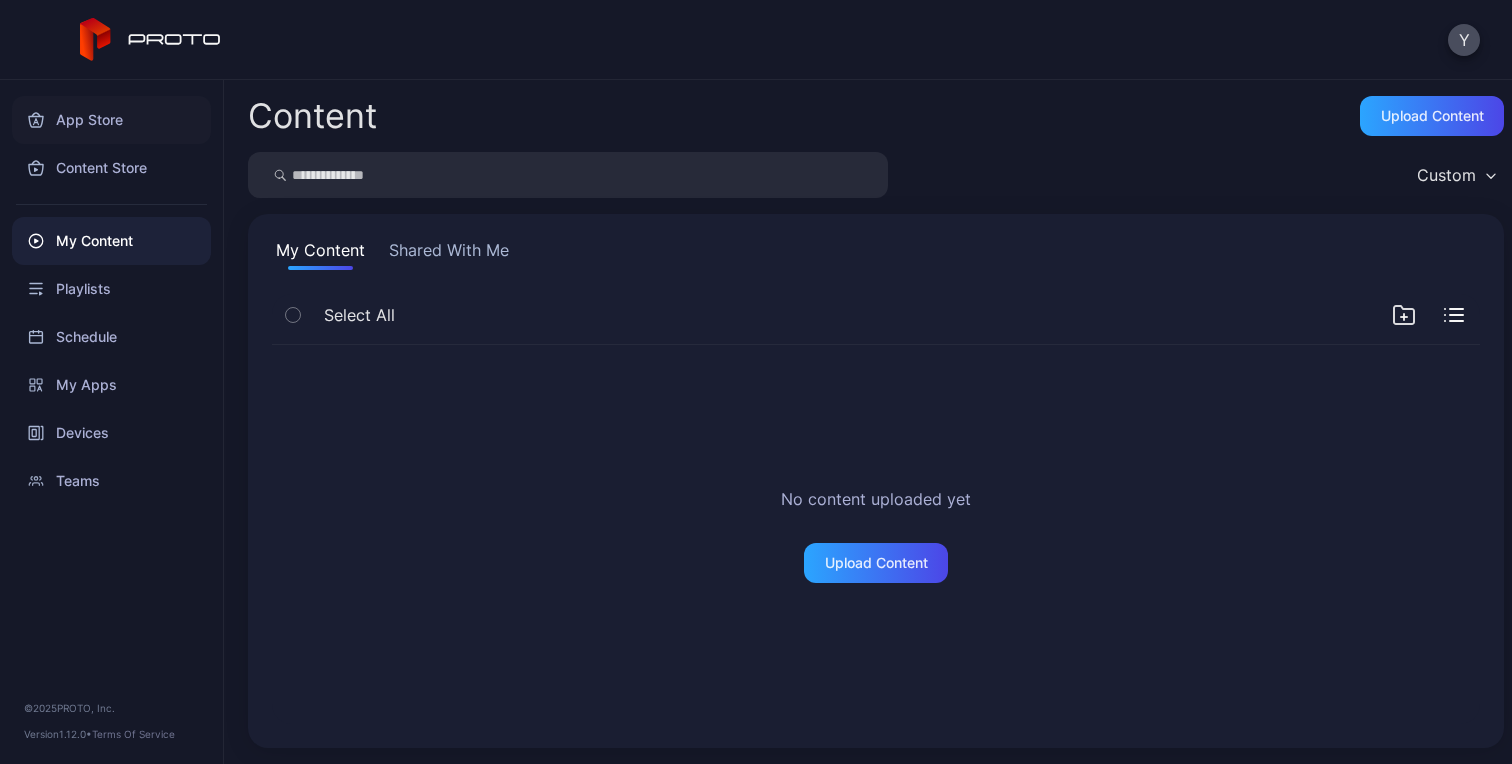 click on "App Store" at bounding box center (111, 120) 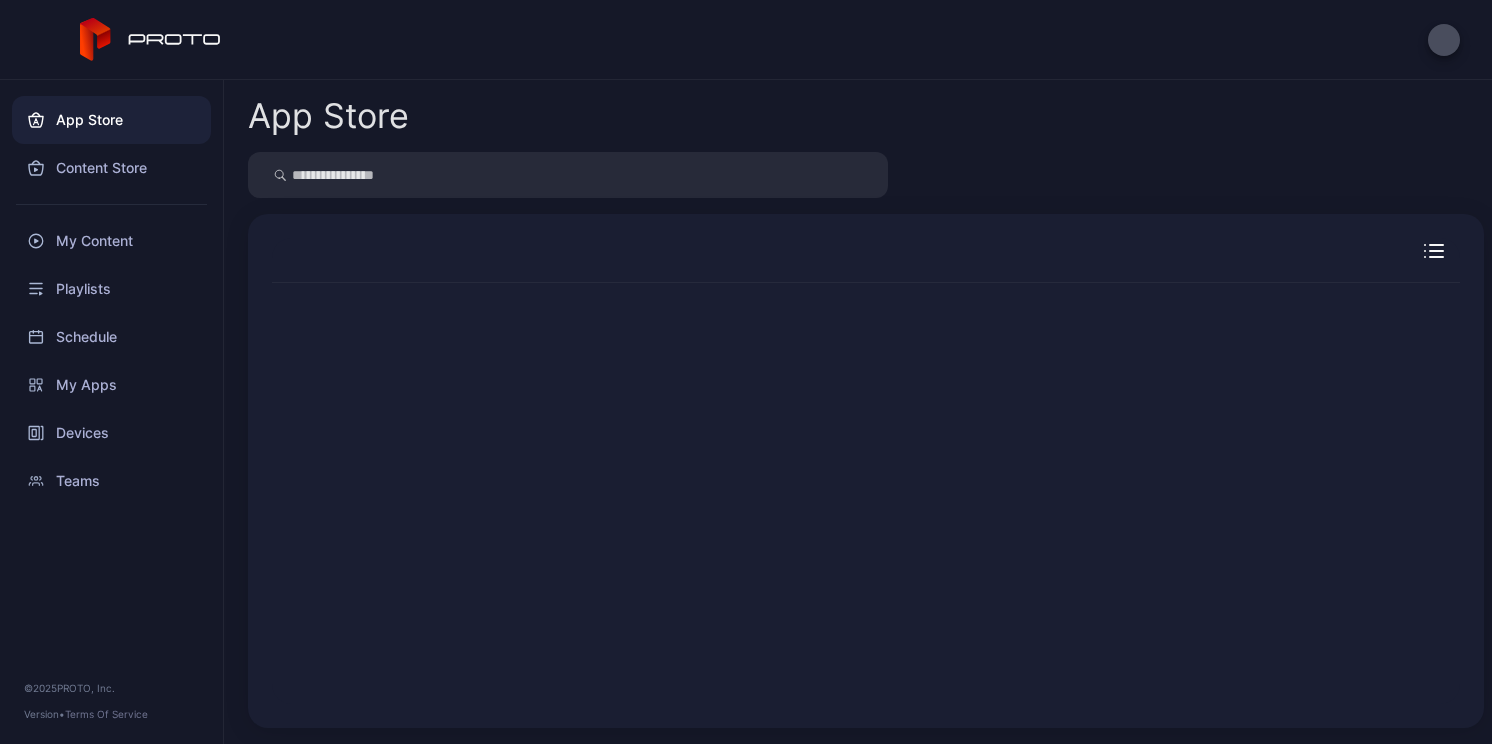 scroll, scrollTop: 0, scrollLeft: 0, axis: both 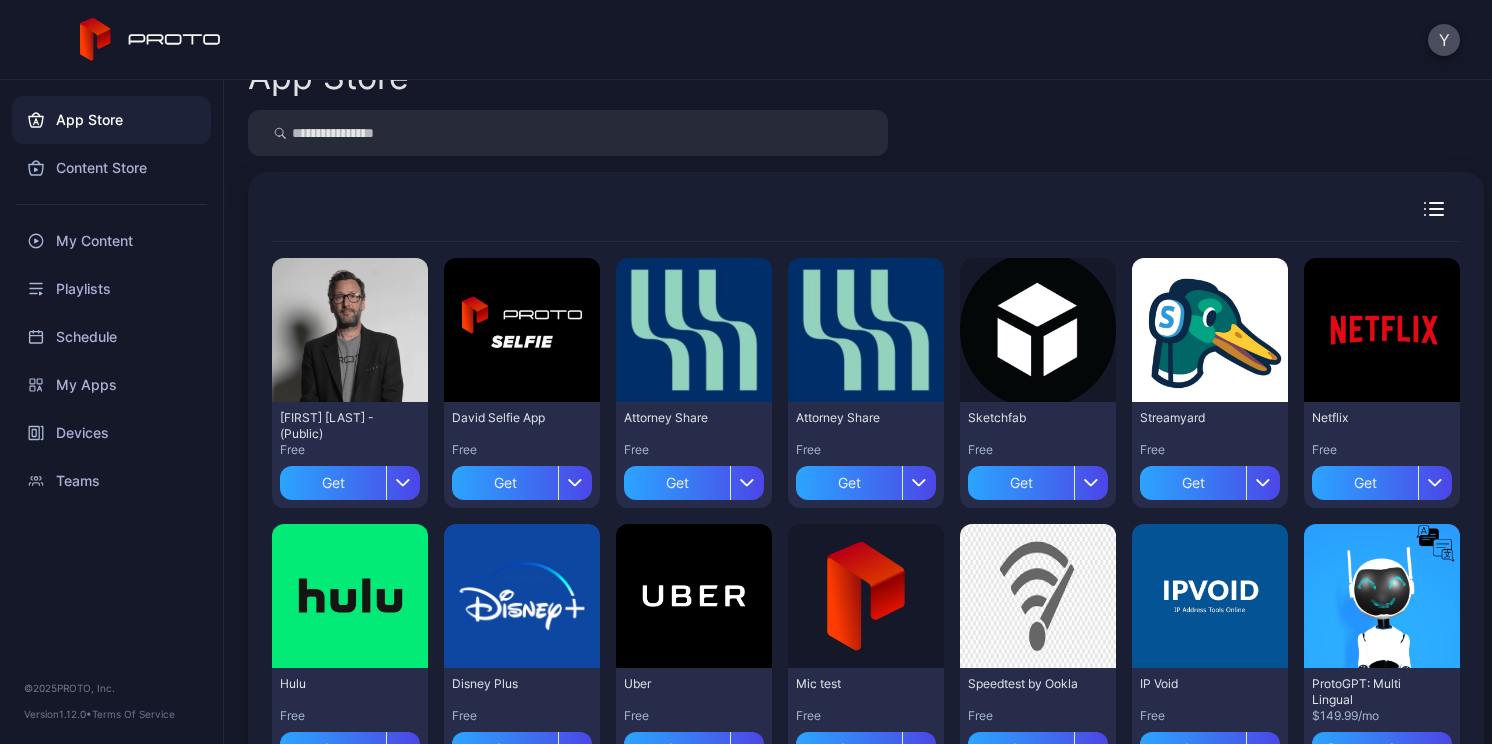 click on "[FIRST] [LAST] - (Public)" at bounding box center [335, 426] 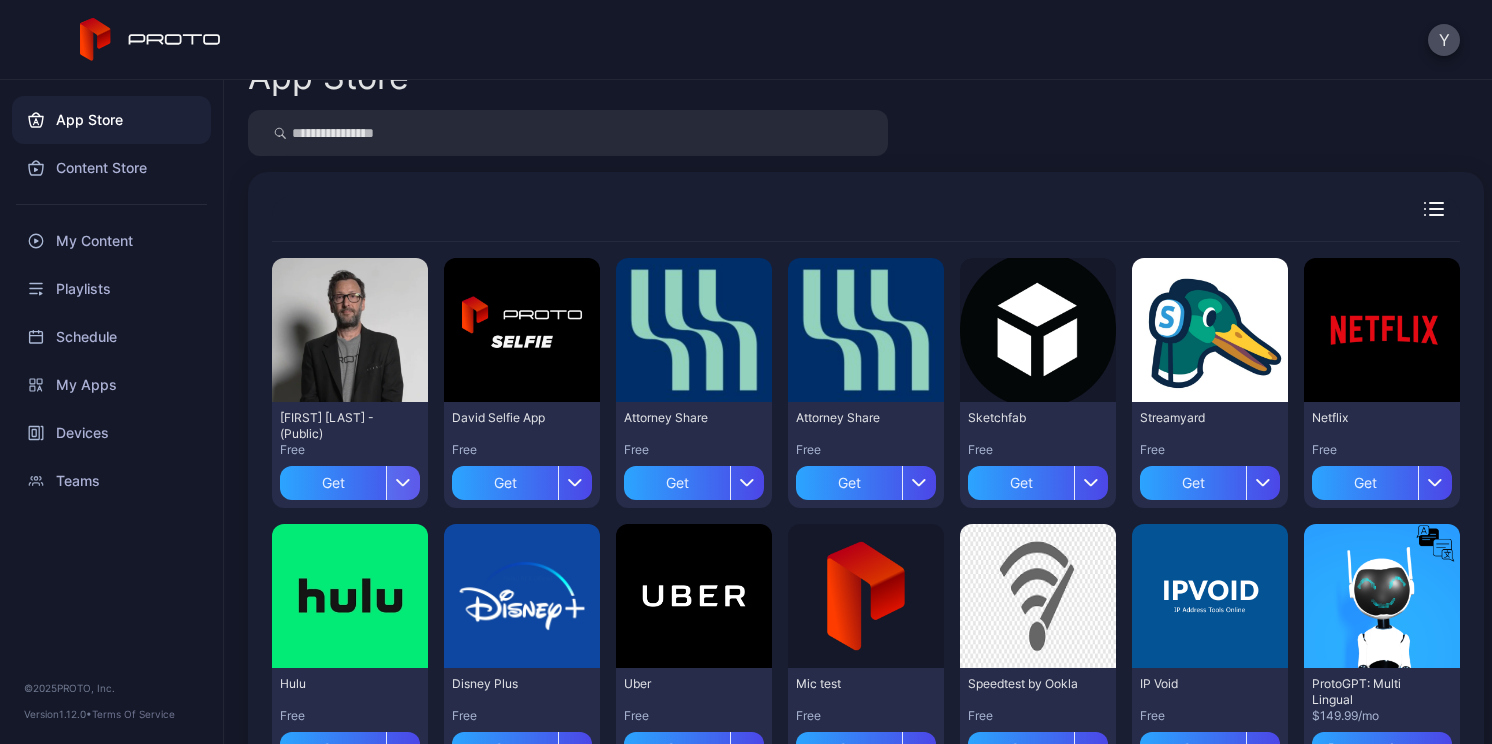 click 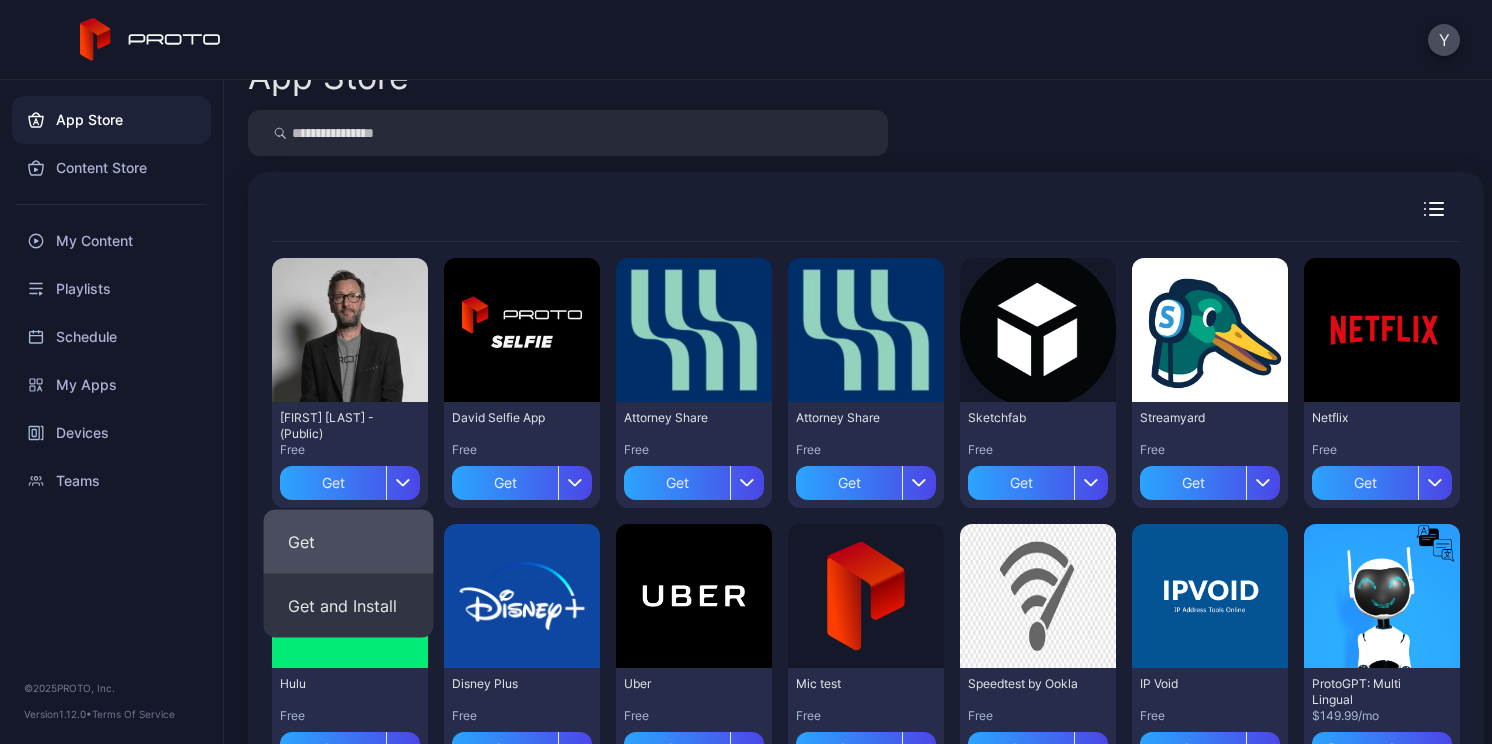 click on "Get" at bounding box center [349, 542] 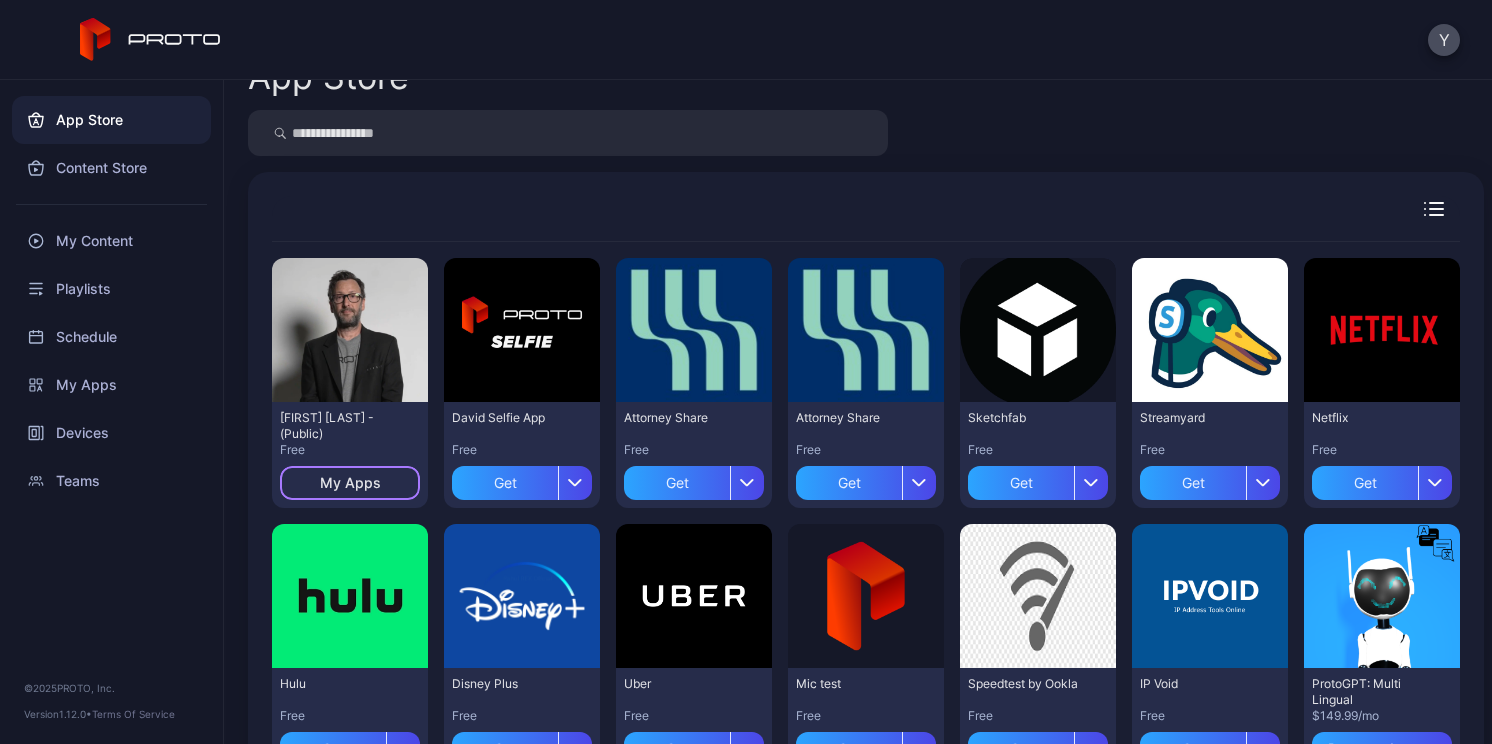 click on "My Apps" at bounding box center [350, 483] 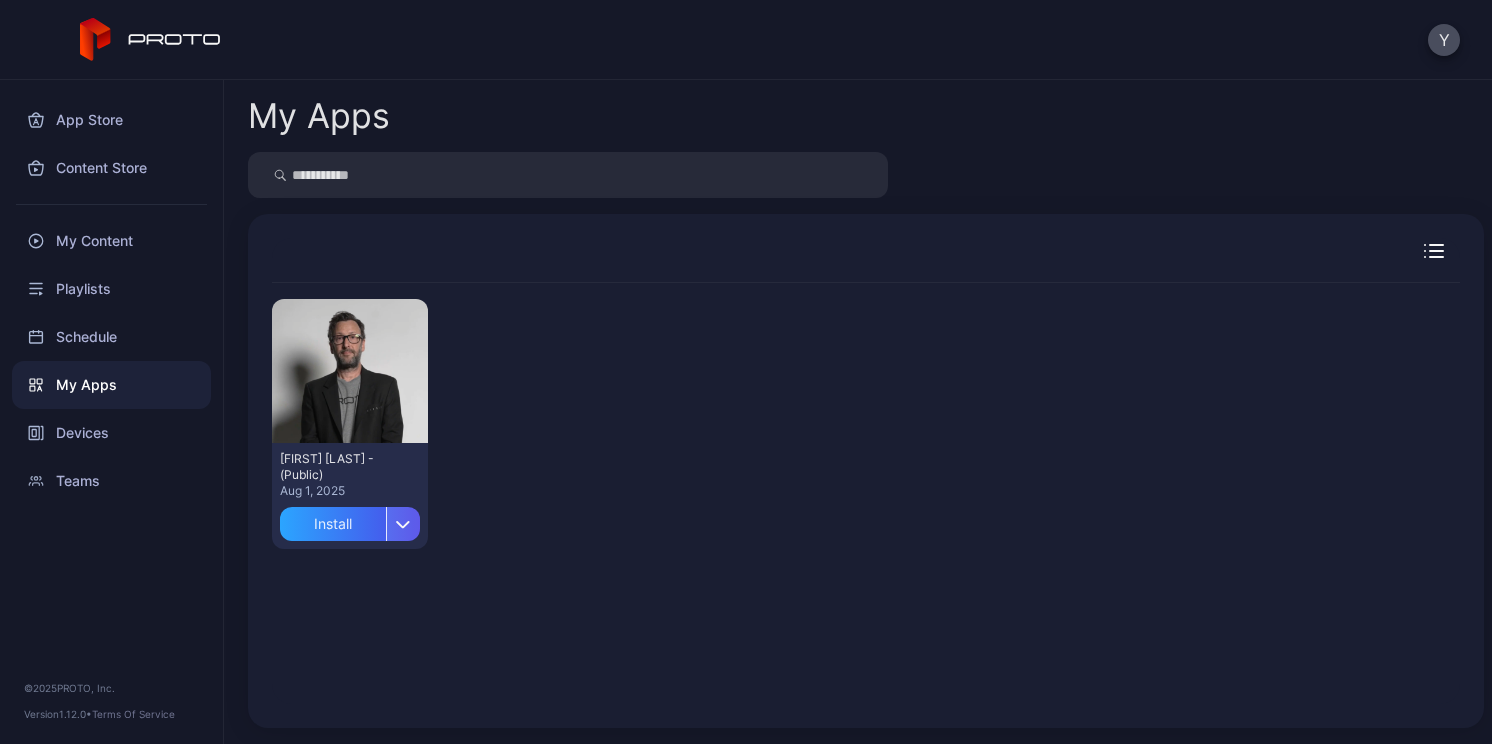 click 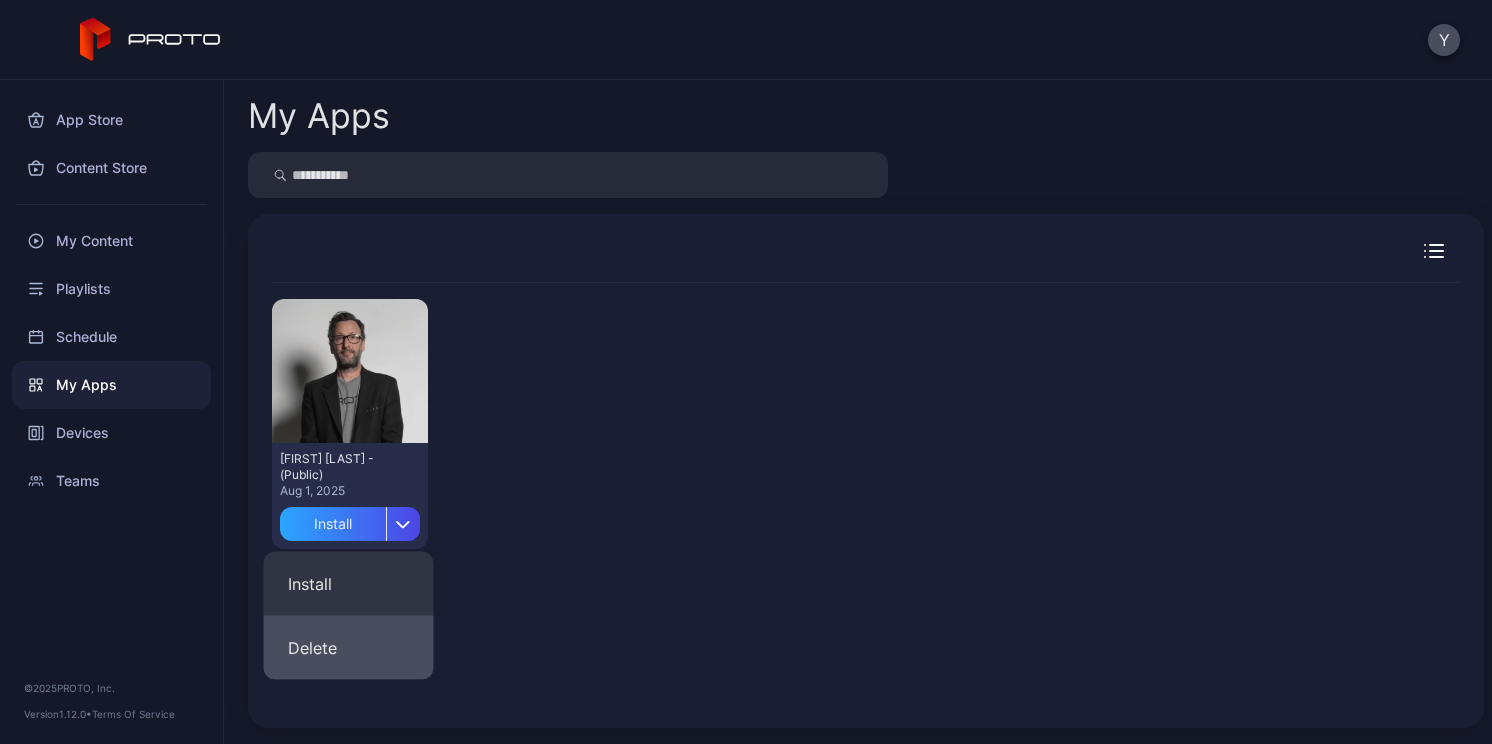 click on "Delete" at bounding box center [349, 648] 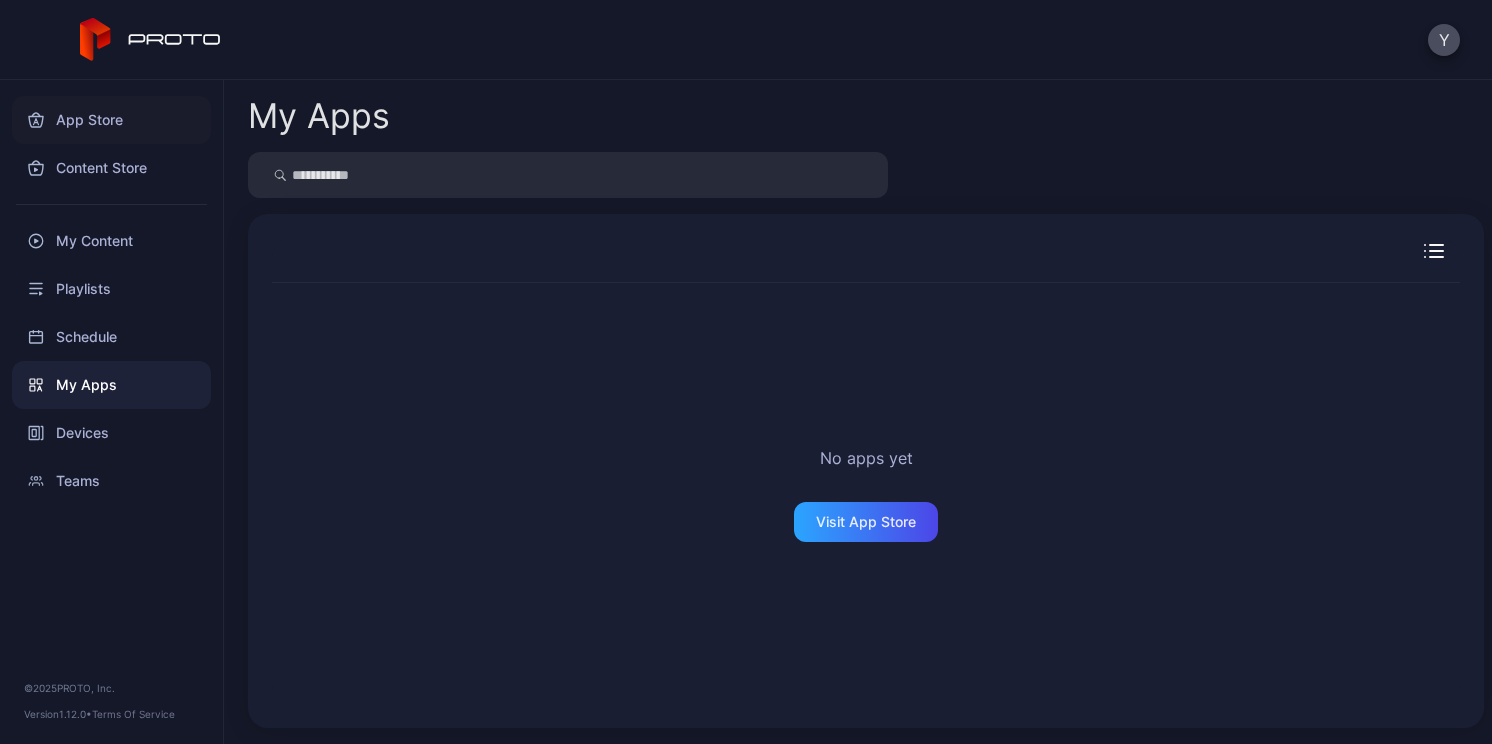 click on "App Store" at bounding box center [111, 120] 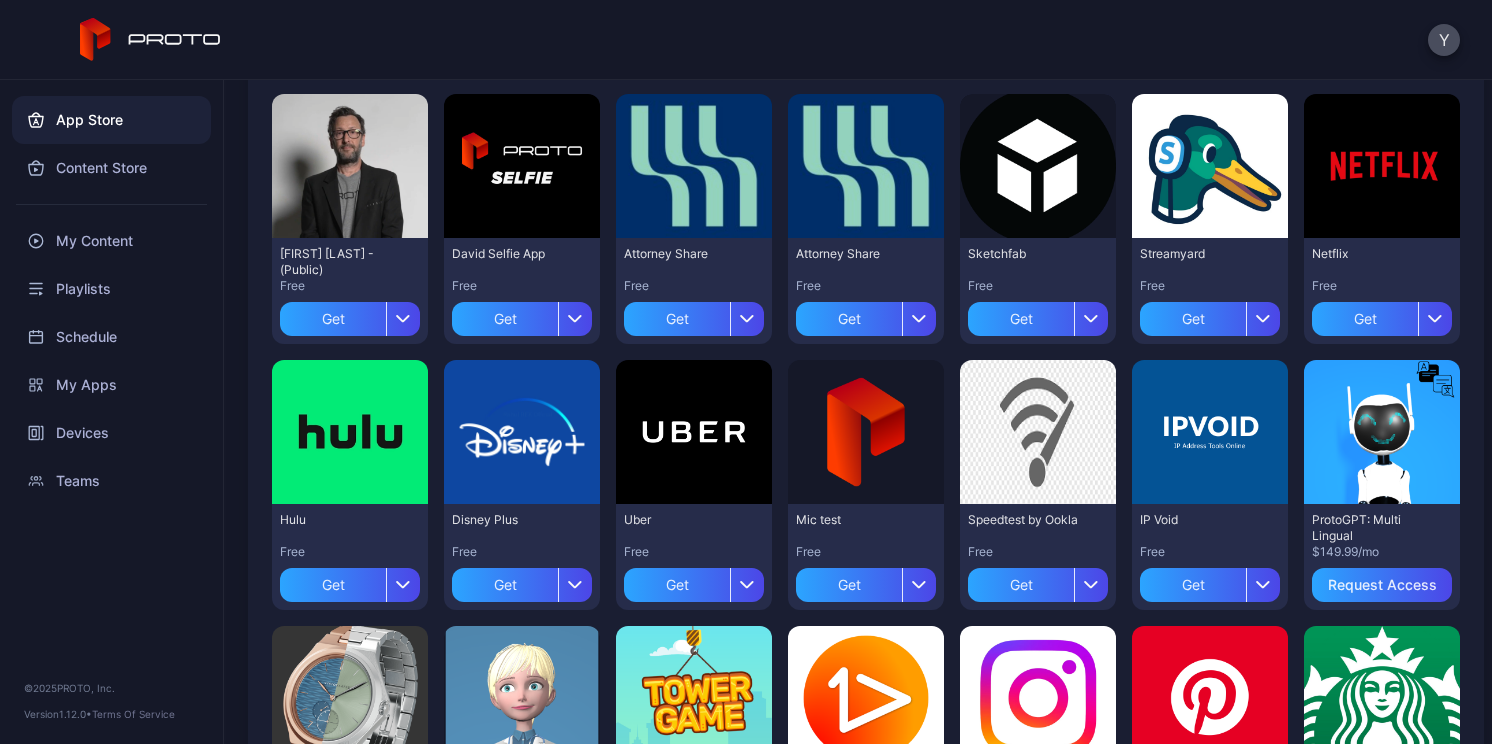 scroll, scrollTop: 0, scrollLeft: 0, axis: both 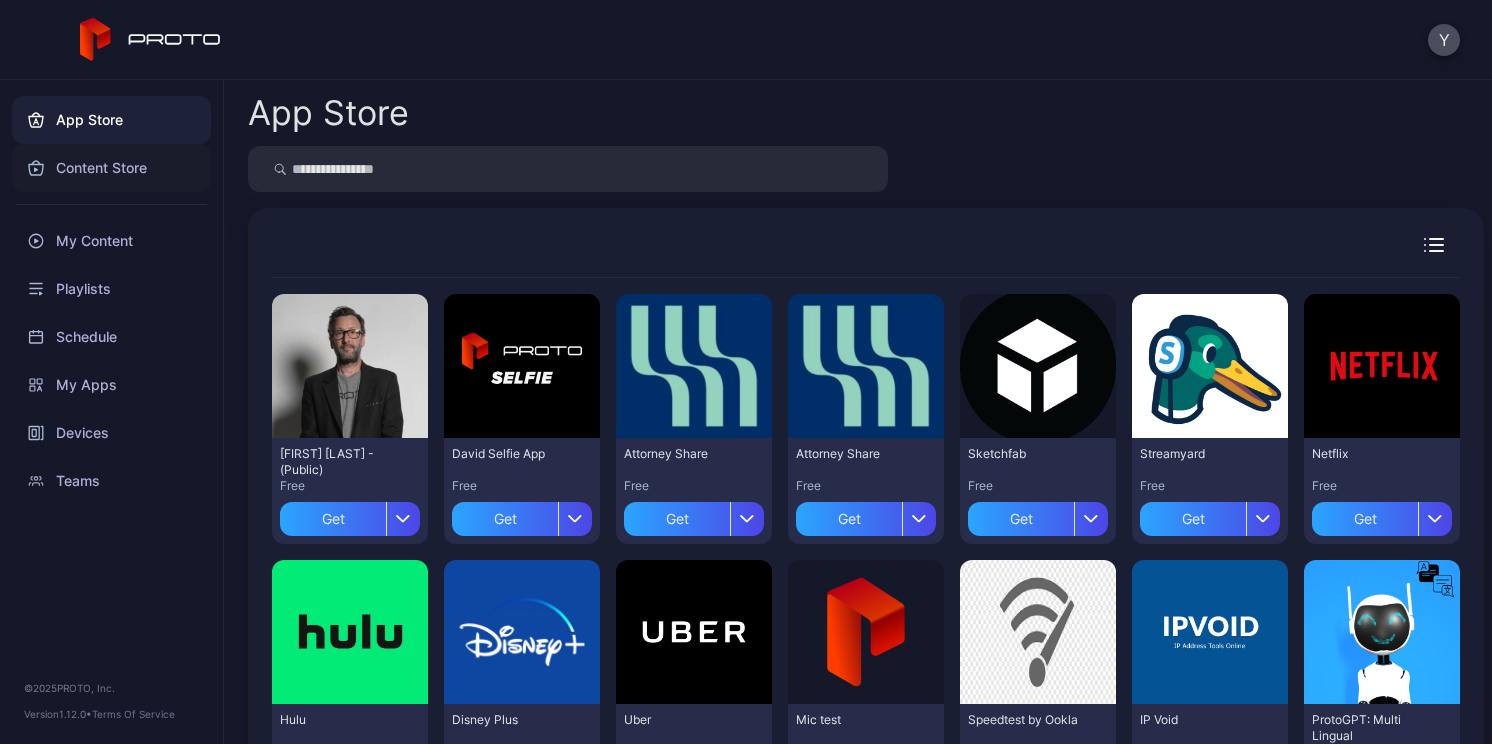 click on "Content Store" at bounding box center [111, 168] 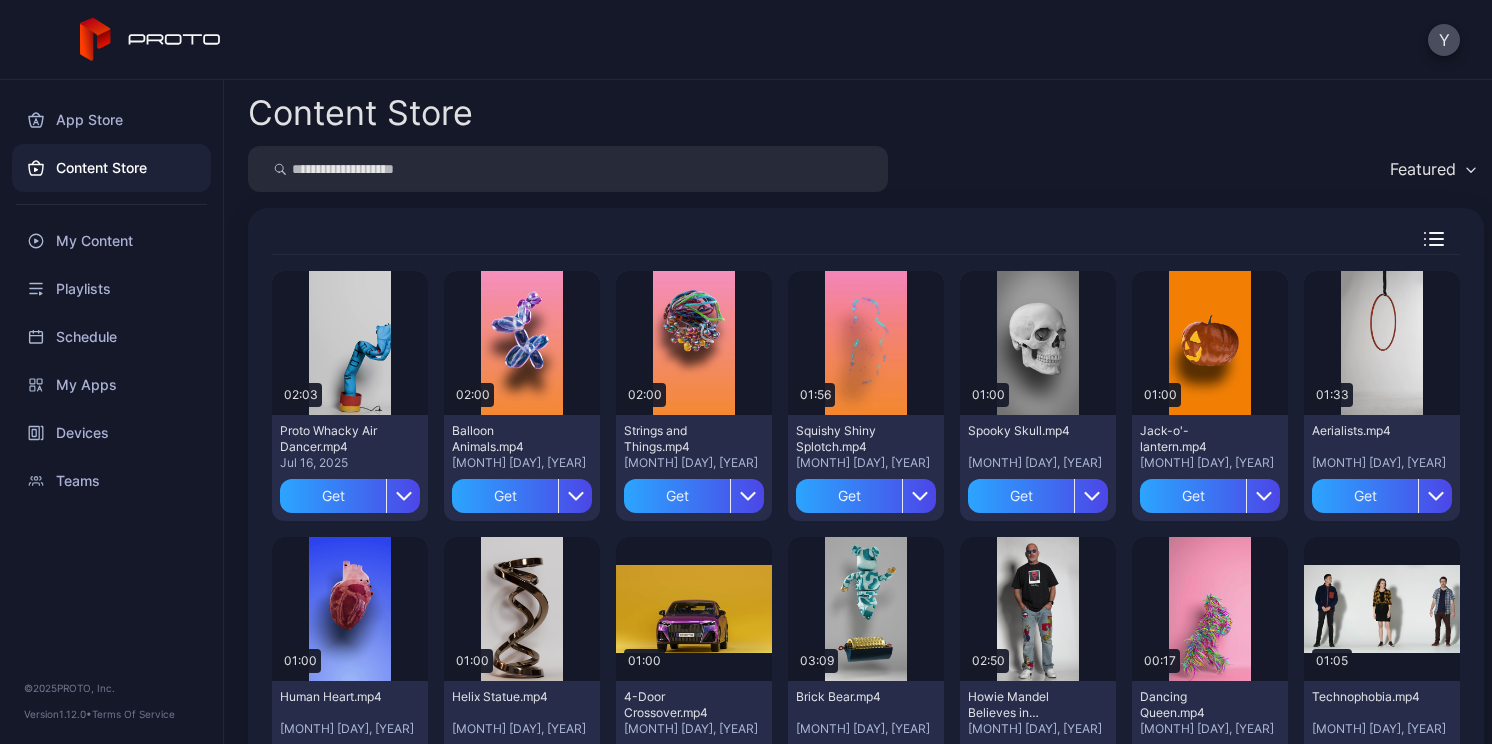 click on "Proto Whacky Air Dancer.mp4" at bounding box center (335, 439) 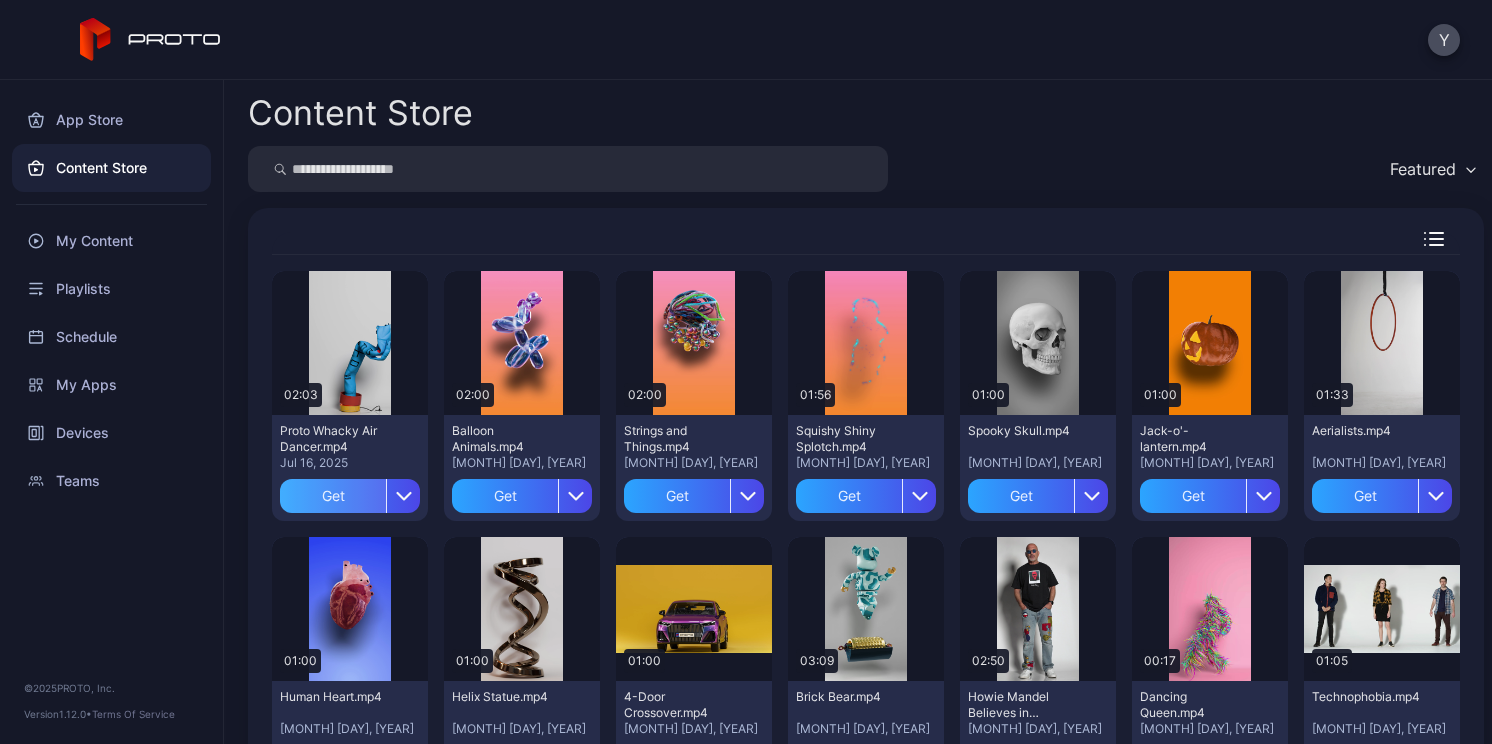 click on "Get" at bounding box center [333, 496] 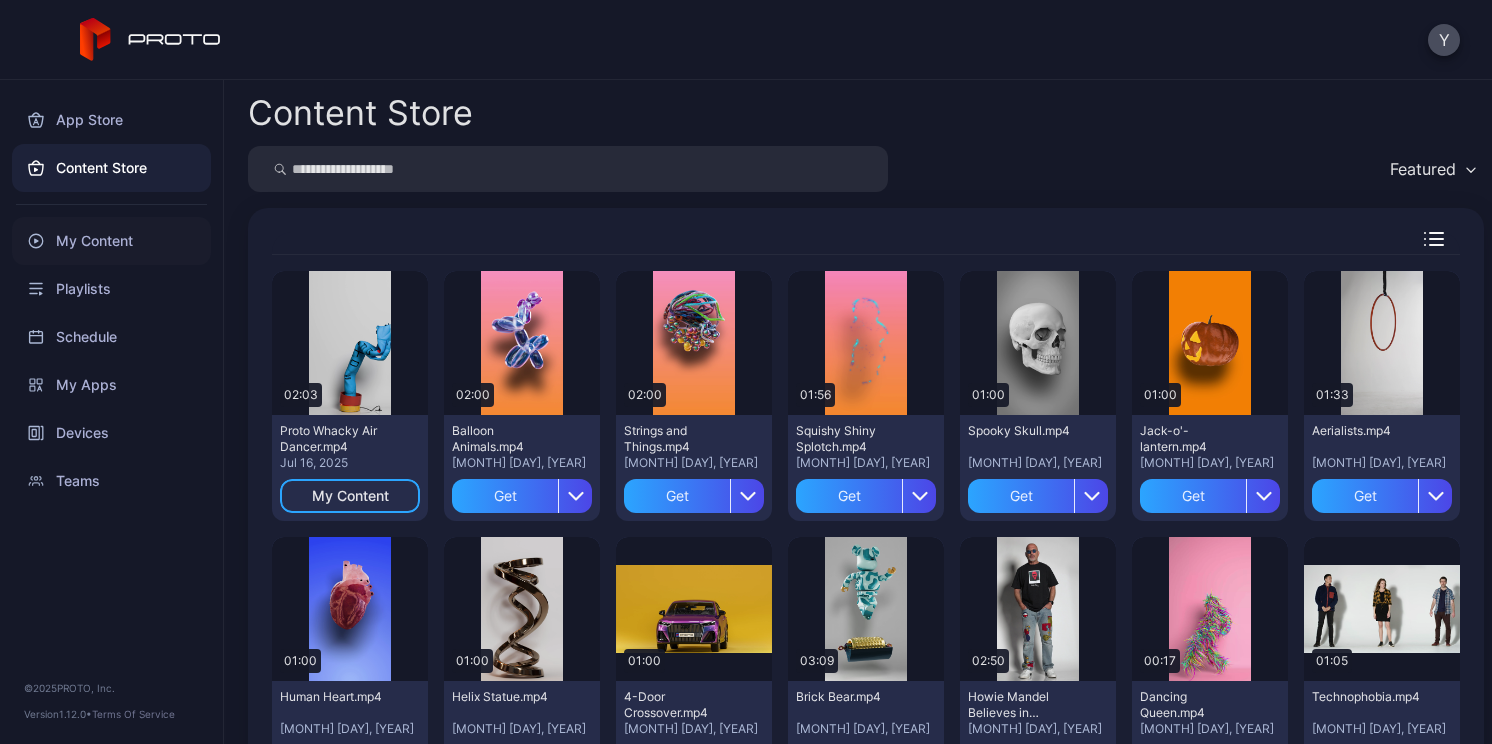 click on "My Content" at bounding box center (111, 241) 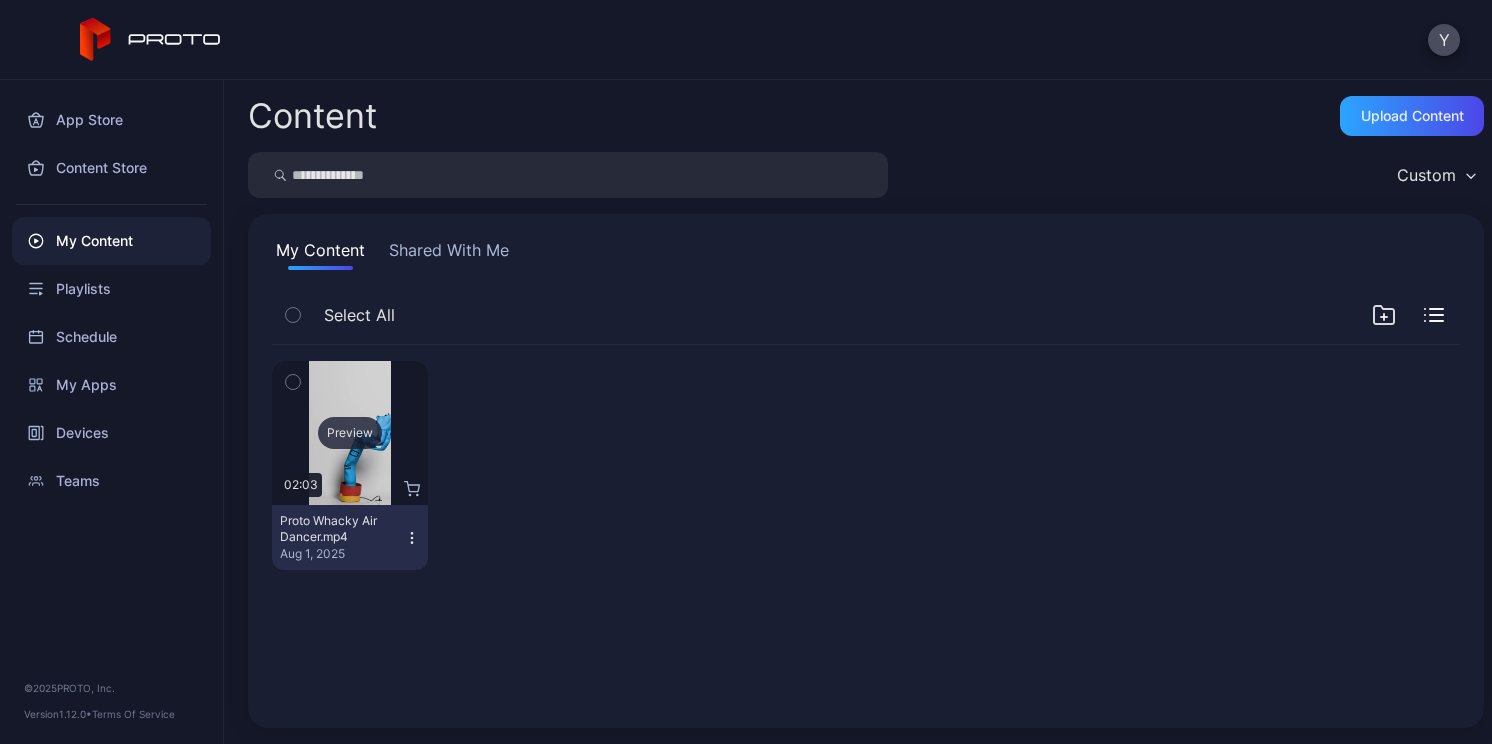 click on "Preview" at bounding box center (350, 433) 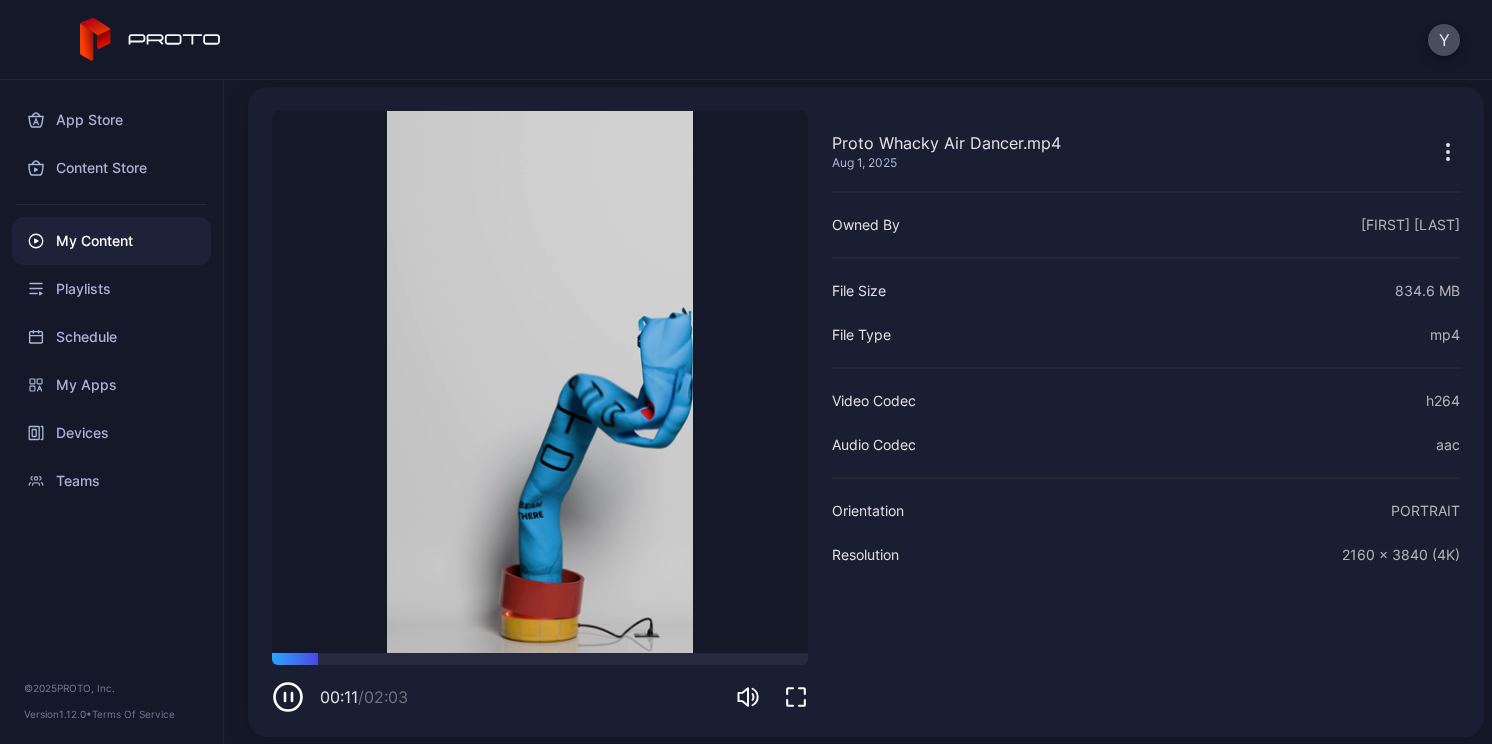 scroll, scrollTop: 82, scrollLeft: 0, axis: vertical 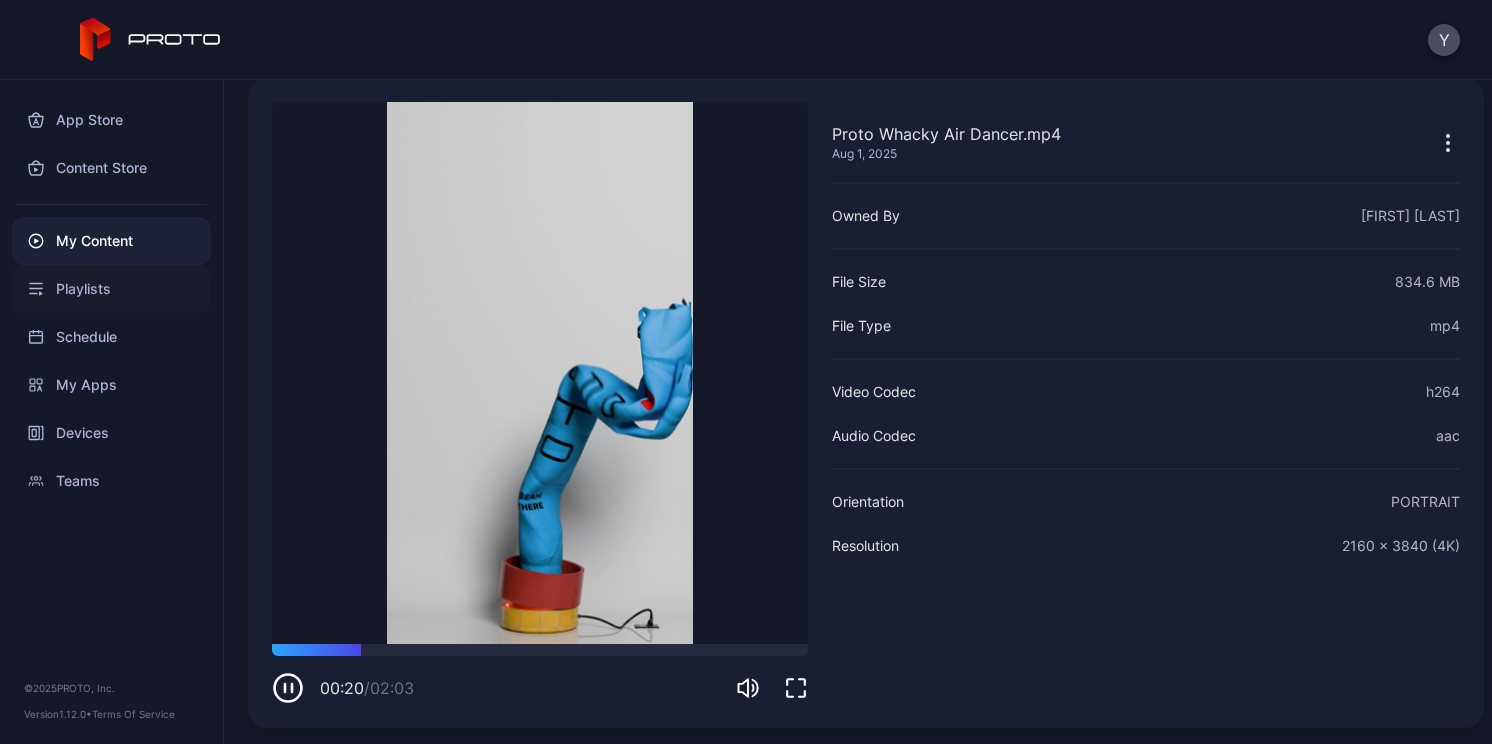 click on "Playlists" at bounding box center [111, 289] 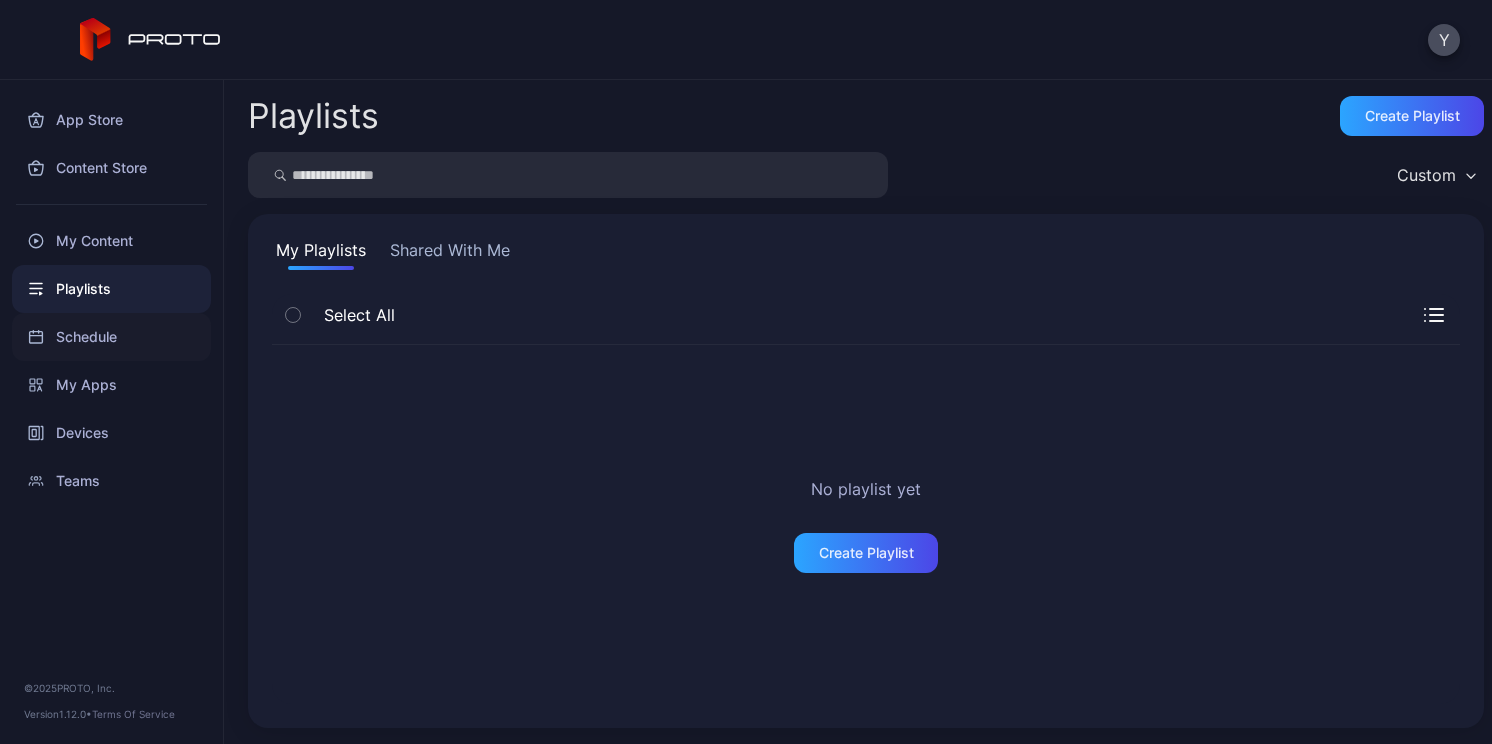 click on "Schedule" at bounding box center (111, 337) 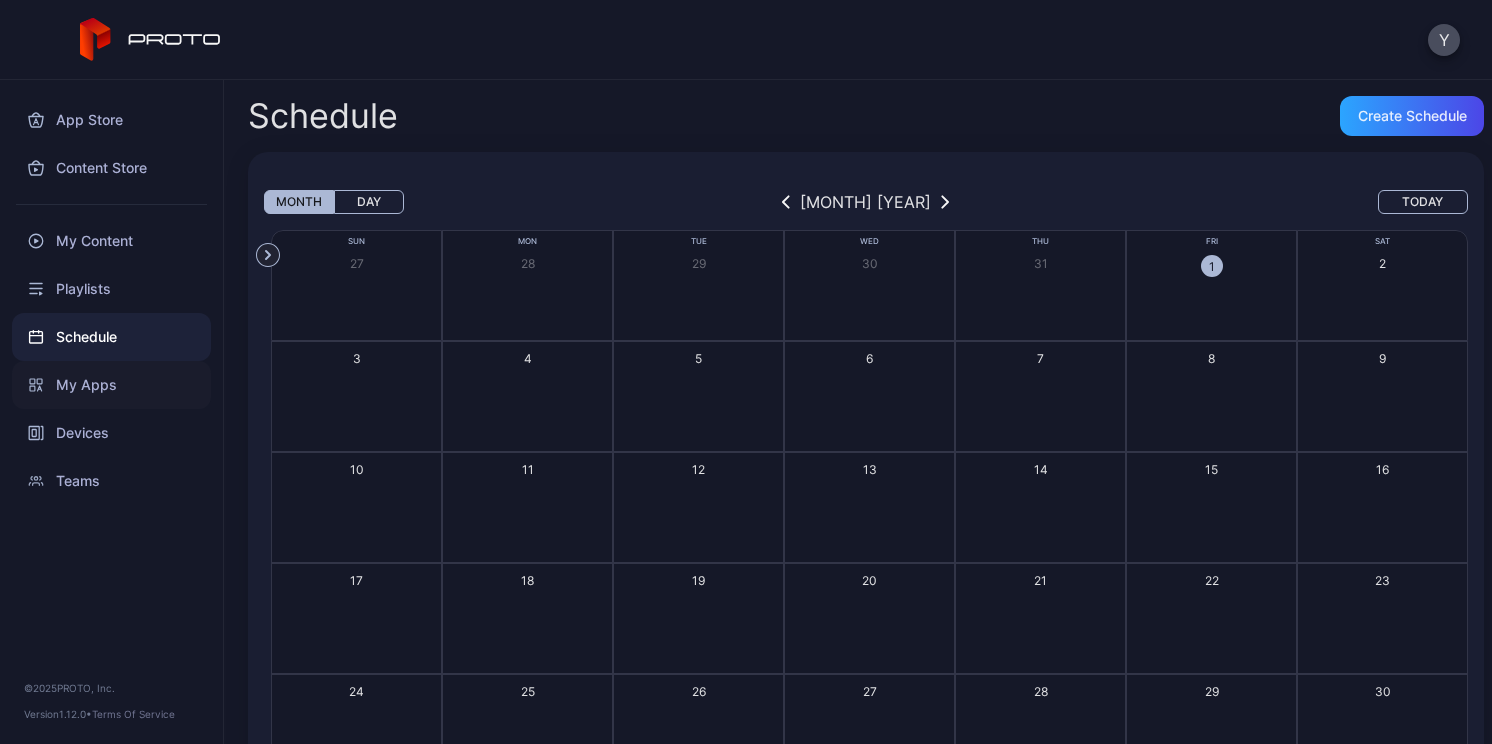 click on "My Apps" at bounding box center (111, 385) 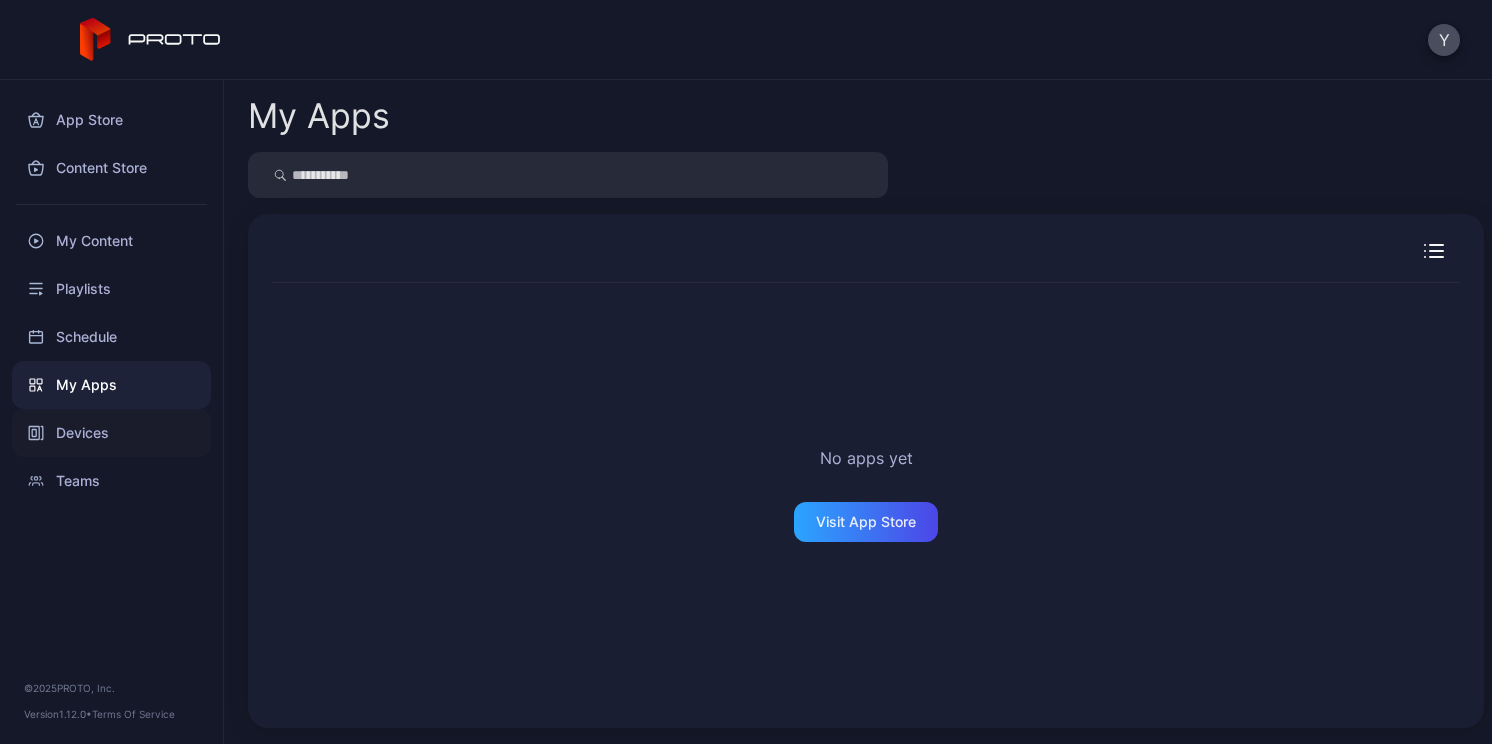 click on "Devices" at bounding box center [111, 433] 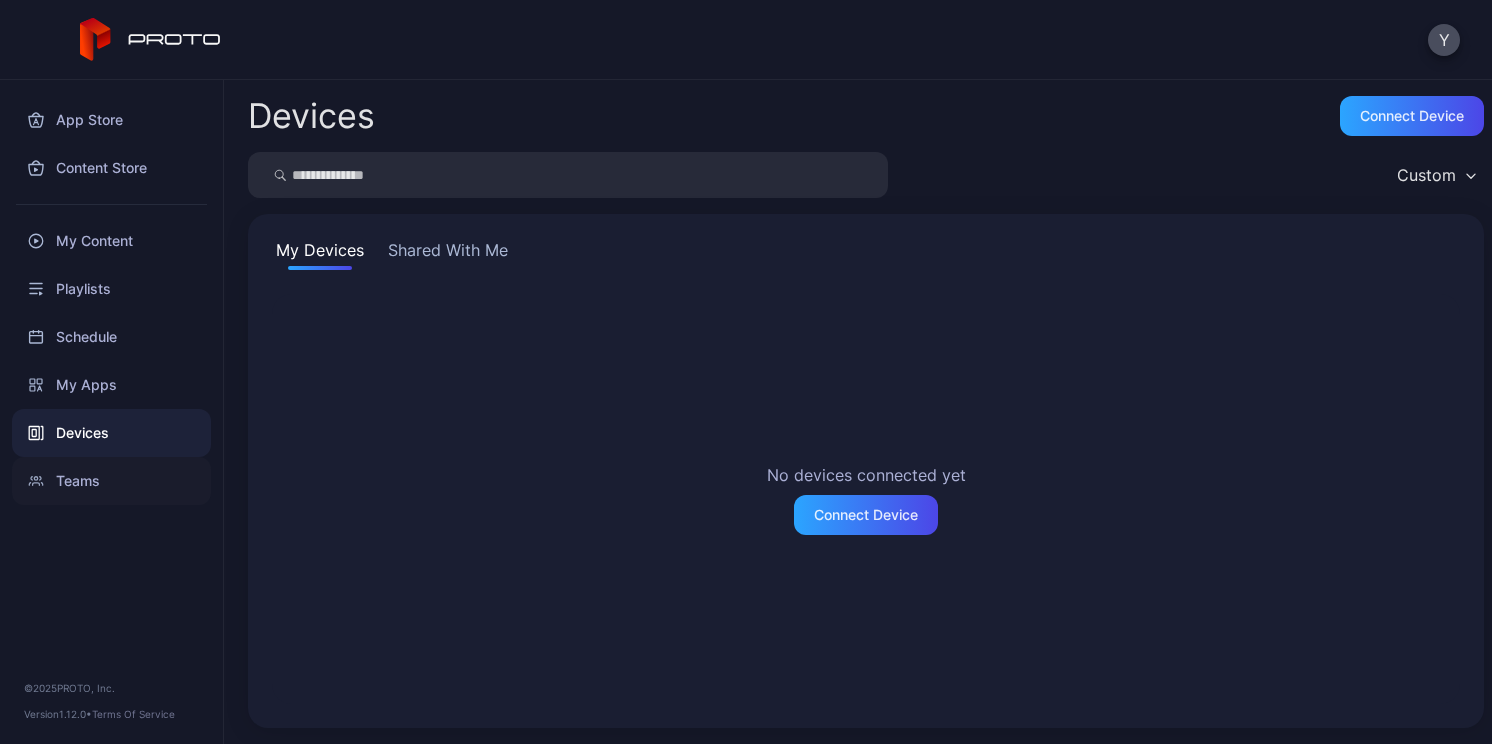 click on "Teams" at bounding box center (111, 481) 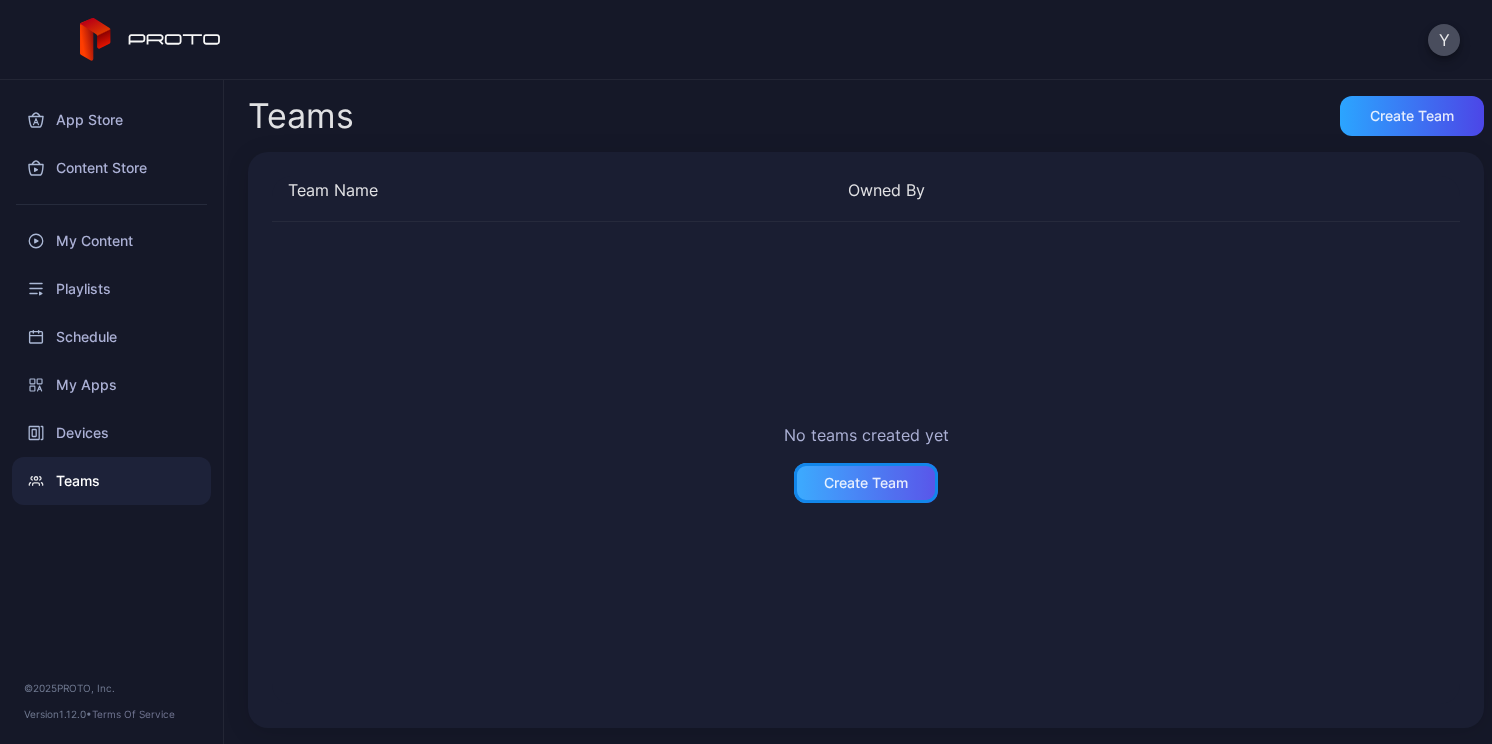 click on "Create Team" at bounding box center (866, 483) 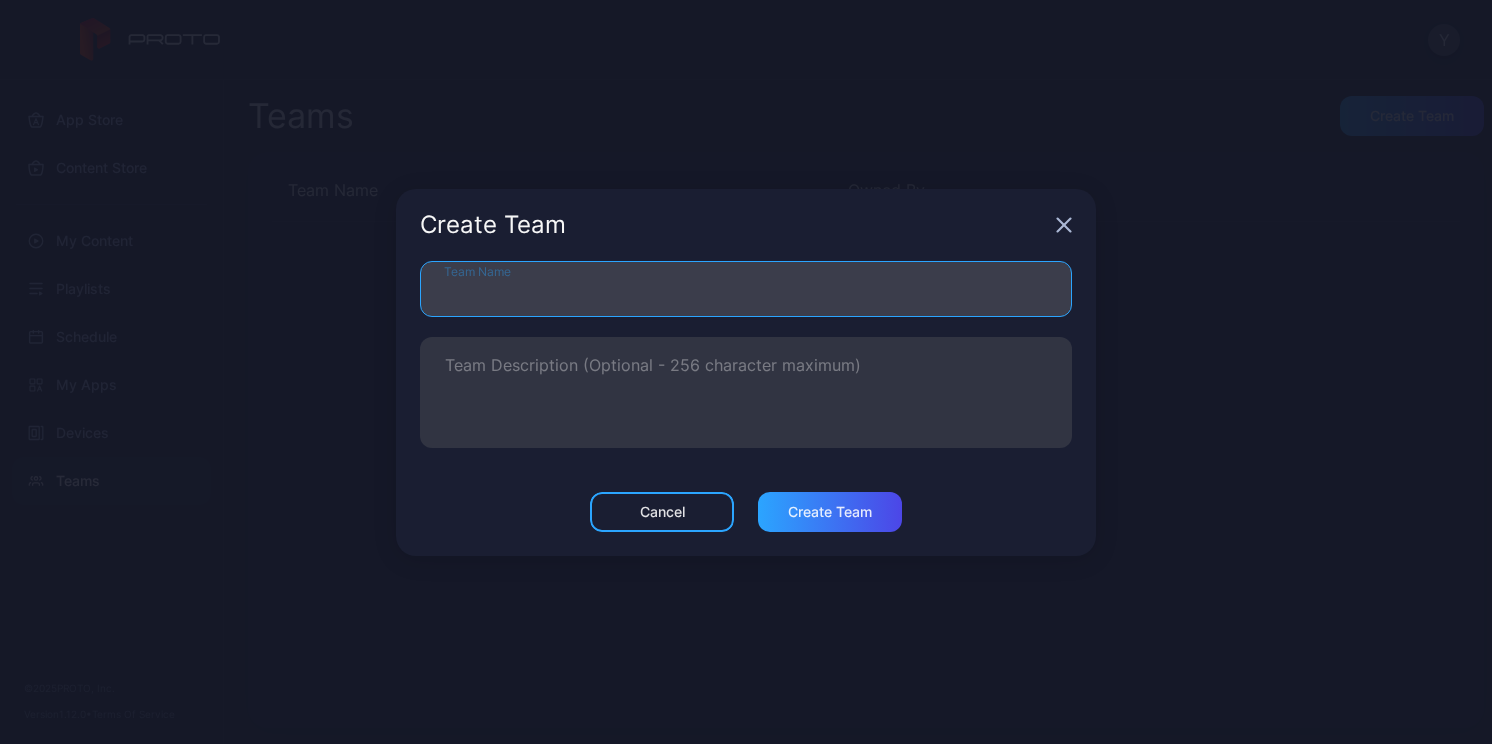 click on "Team Name" at bounding box center (746, 289) 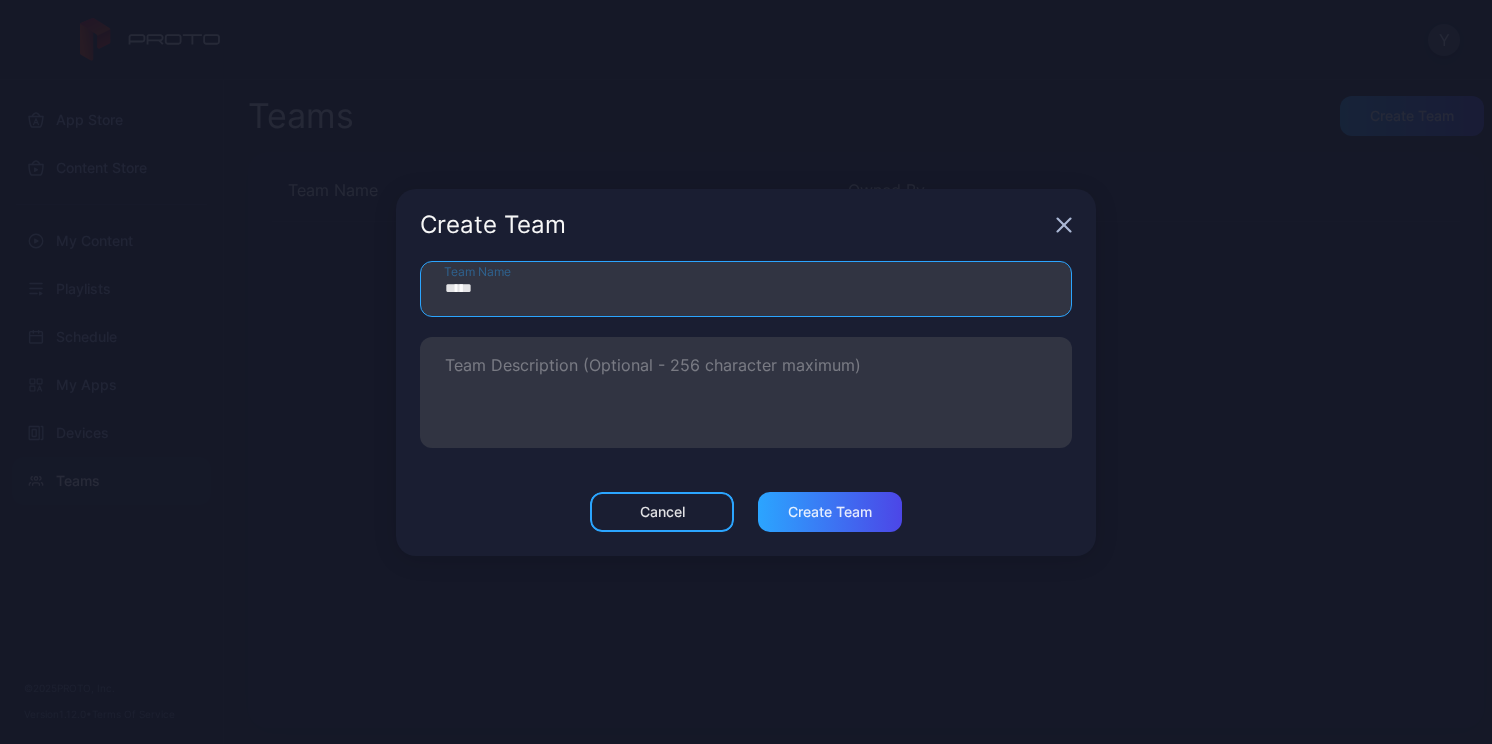 type on "*****" 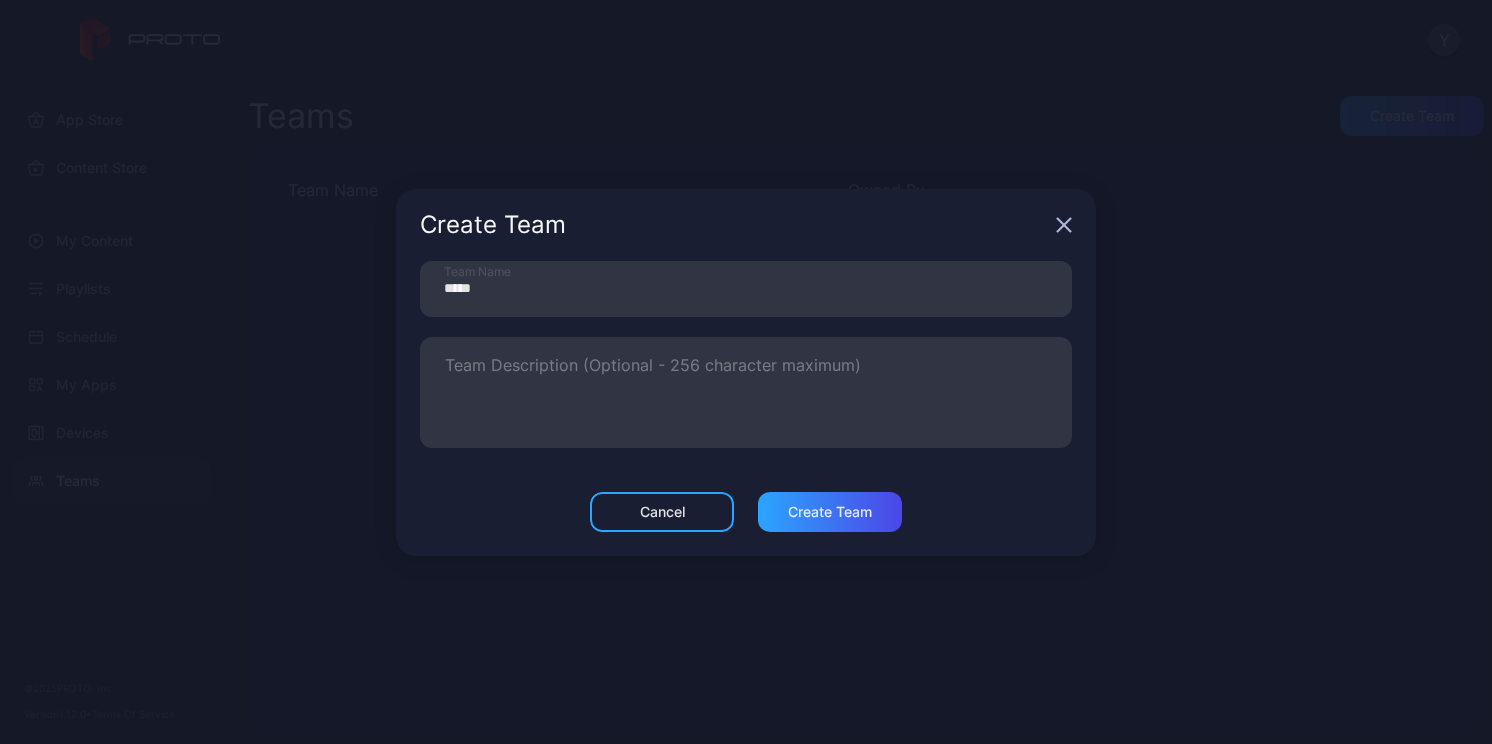 click on "Create Team ***** Team Name Team Description (Optional - 256 character maximum) Cancel Create Team" at bounding box center [746, 372] 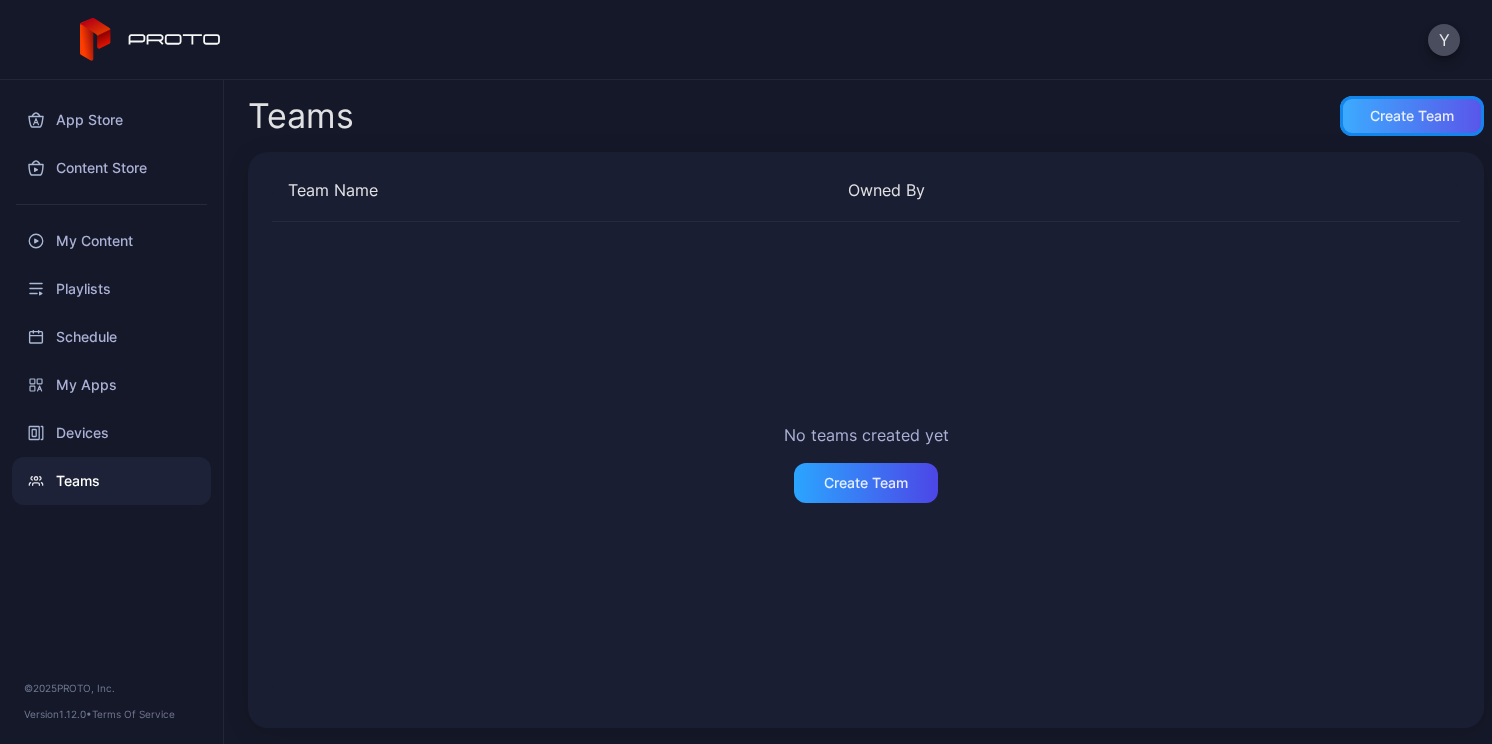 click on "Create Team" at bounding box center [1412, 116] 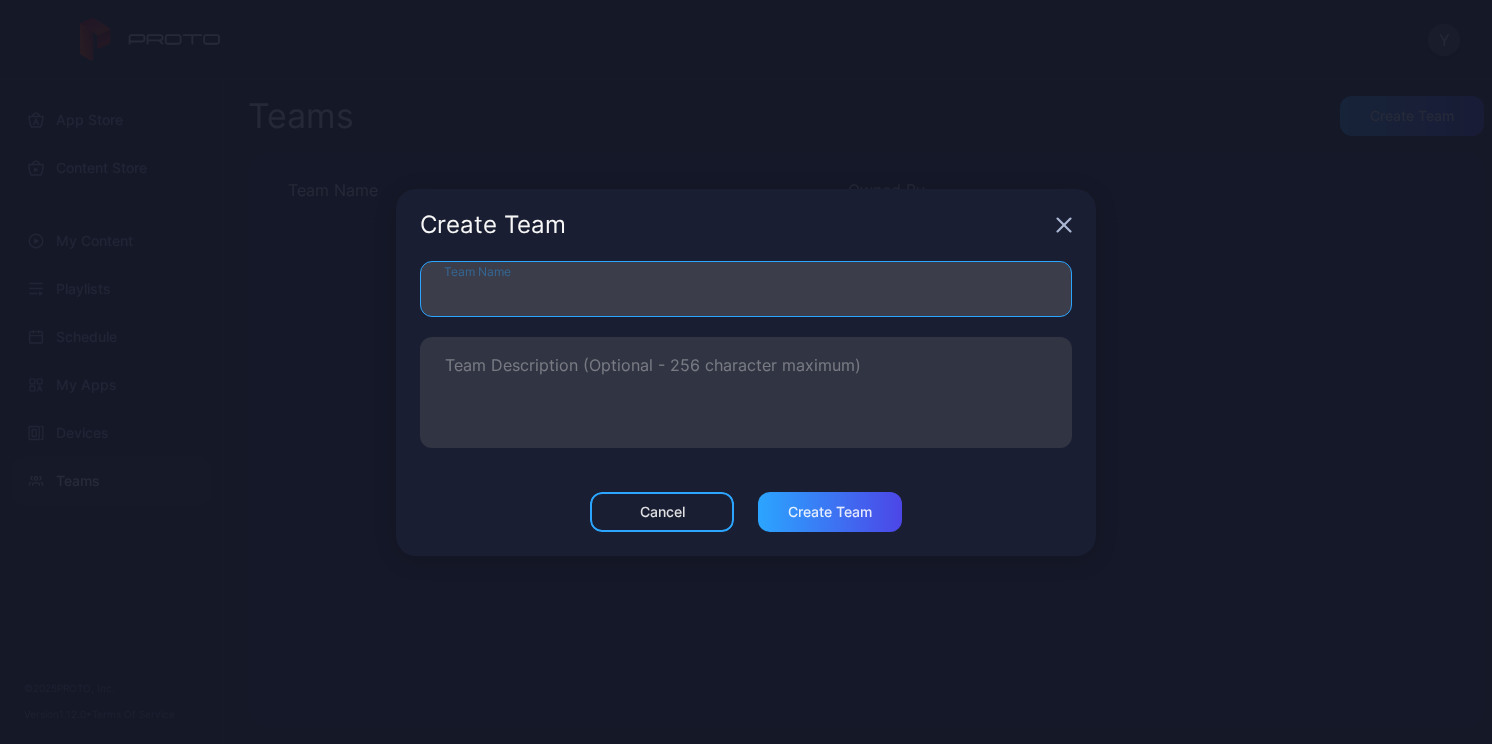 click on "Team Name" at bounding box center [746, 289] 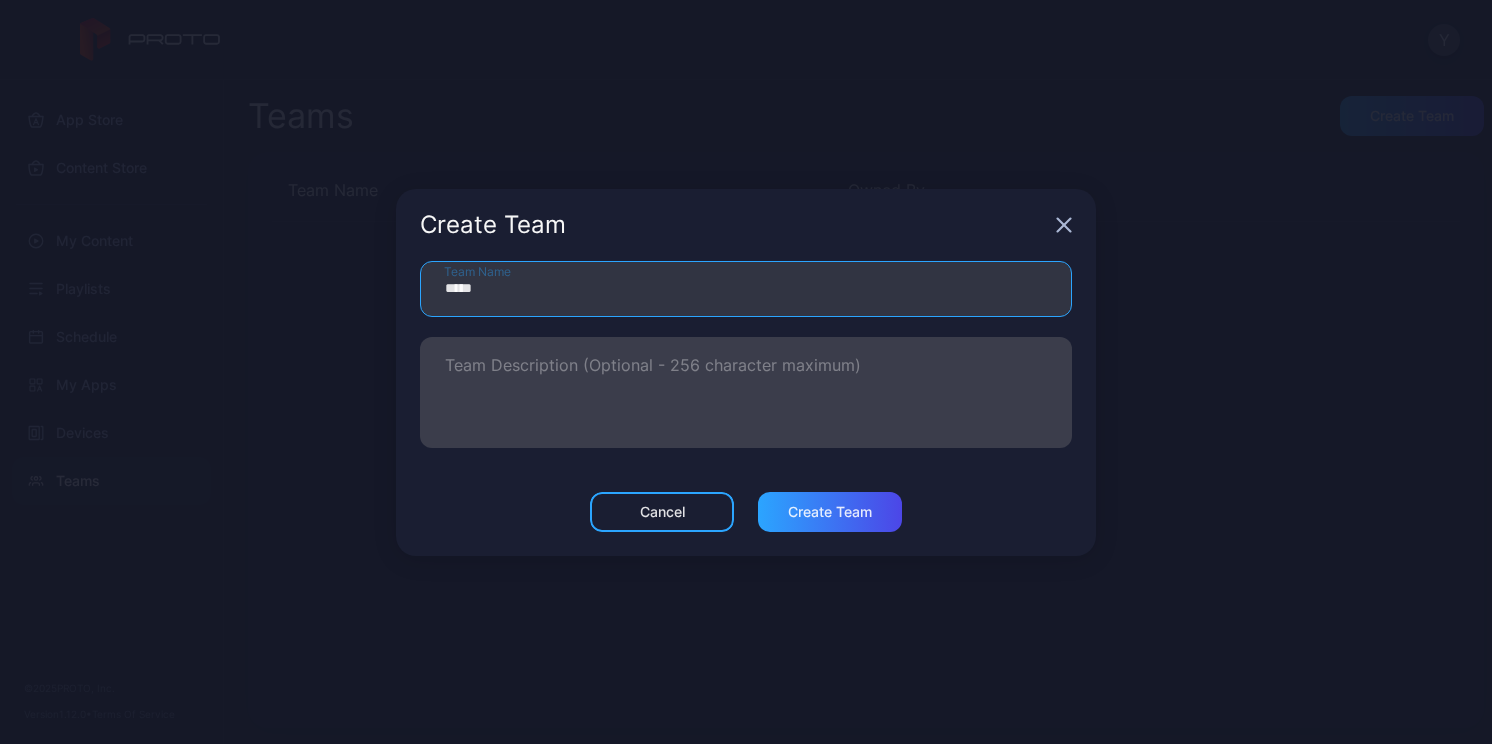 type on "*****" 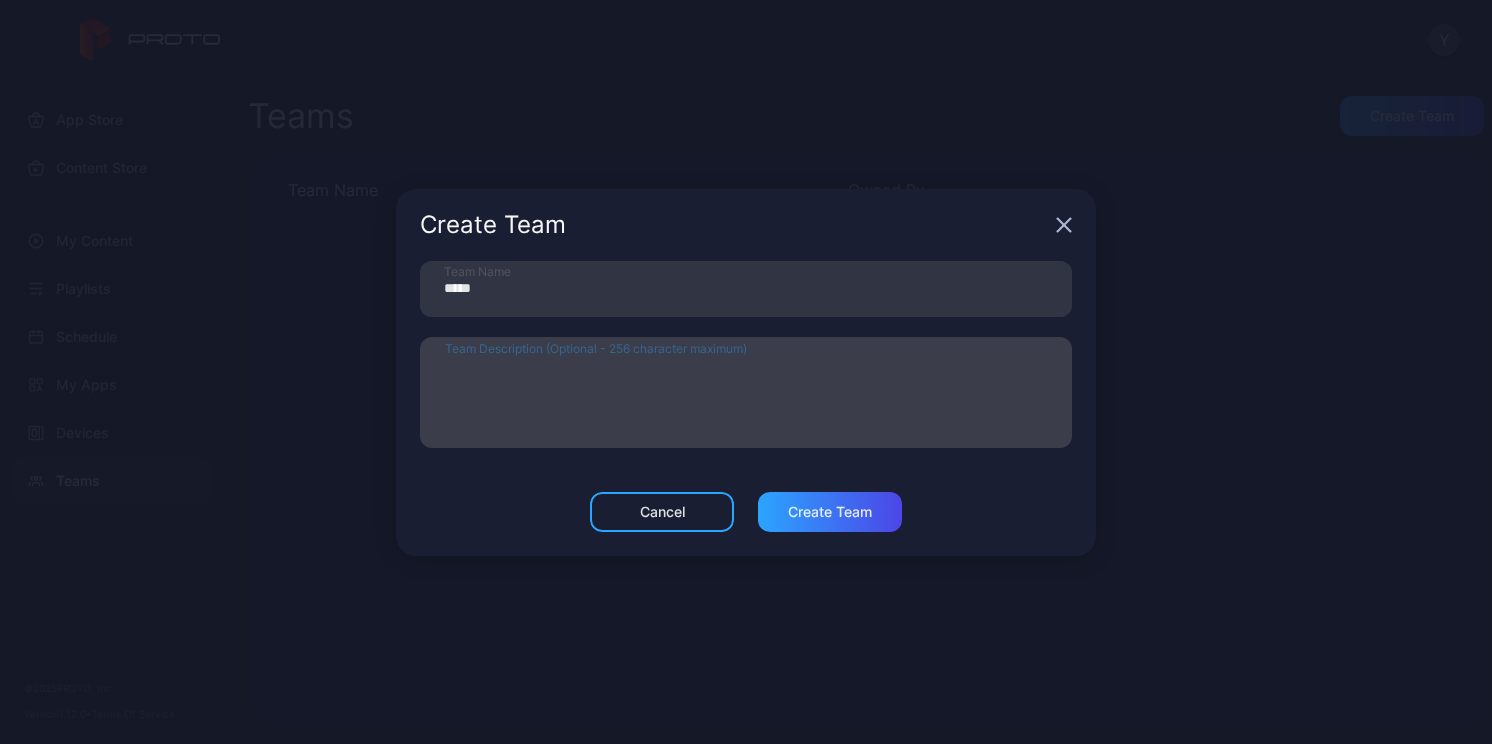 click on "Team Description (Optional - 256 character maximum)" at bounding box center (746, 392) 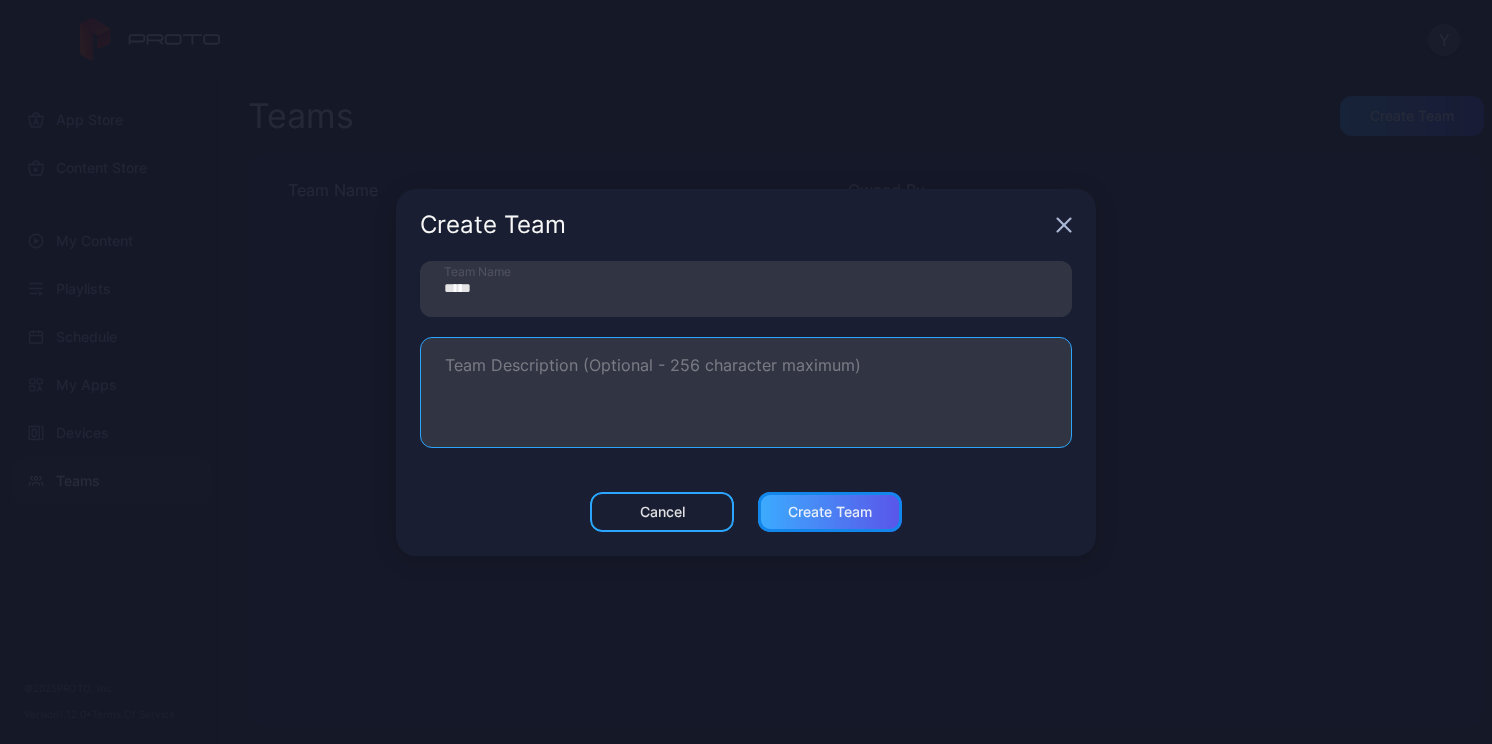 click on "Create Team" at bounding box center (830, 512) 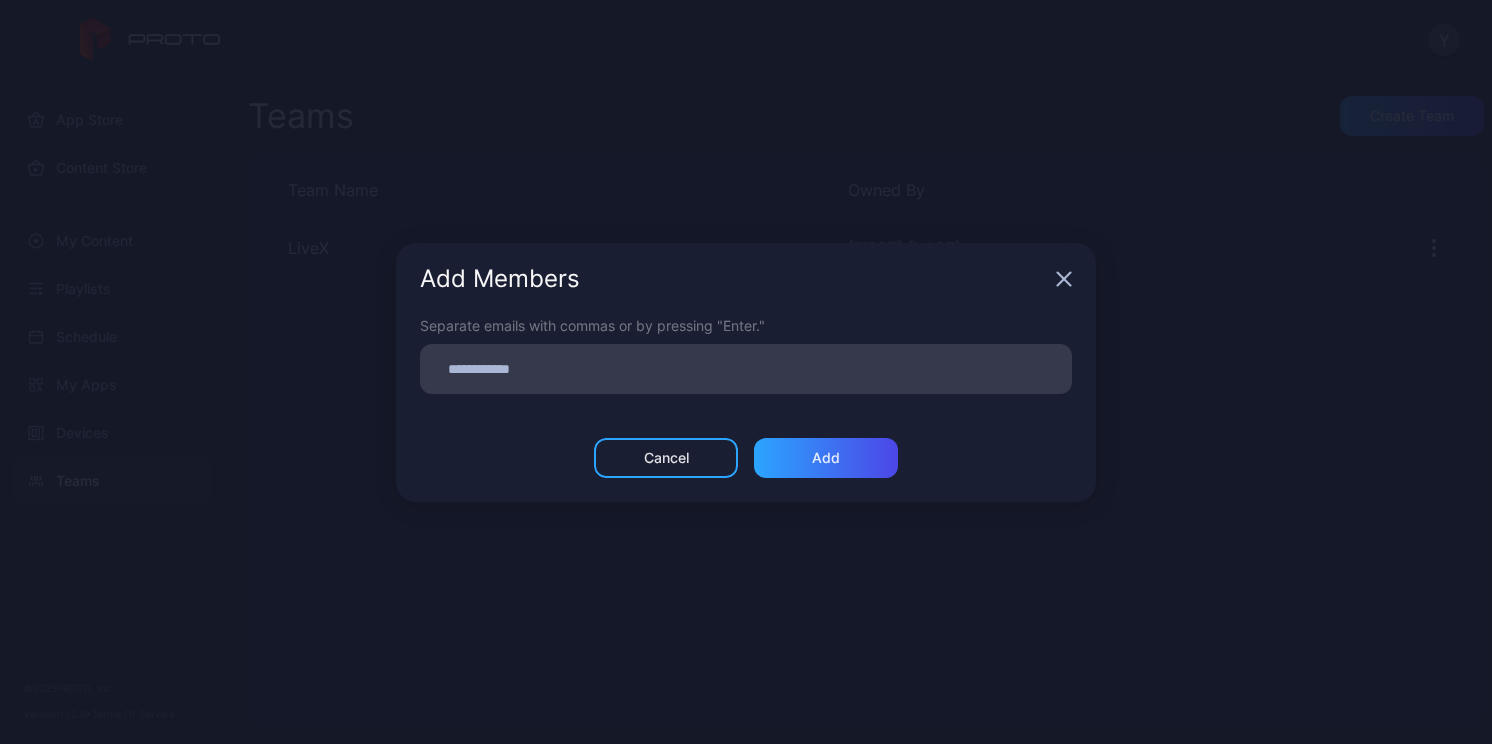 click 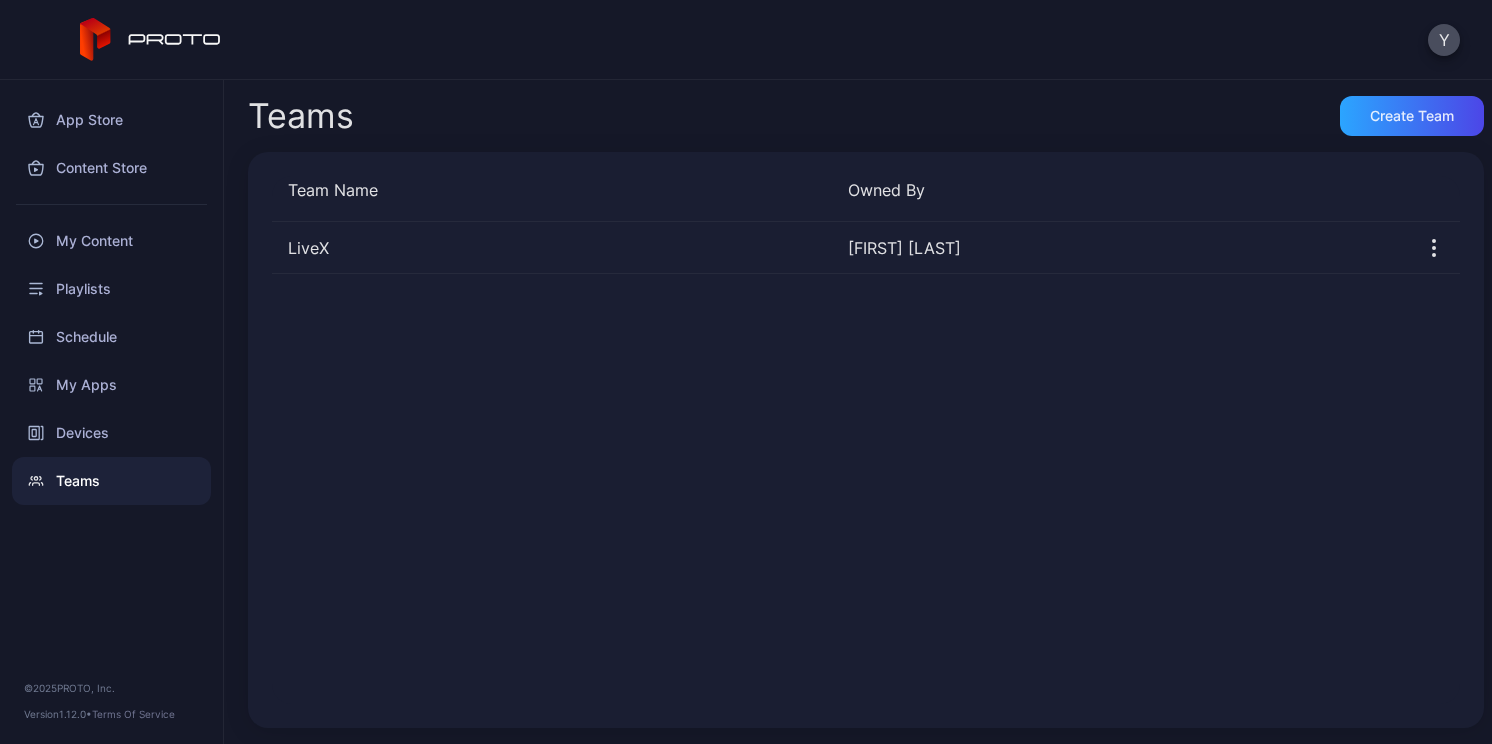 click on "LiveX Yao Zhao" at bounding box center [866, 463] 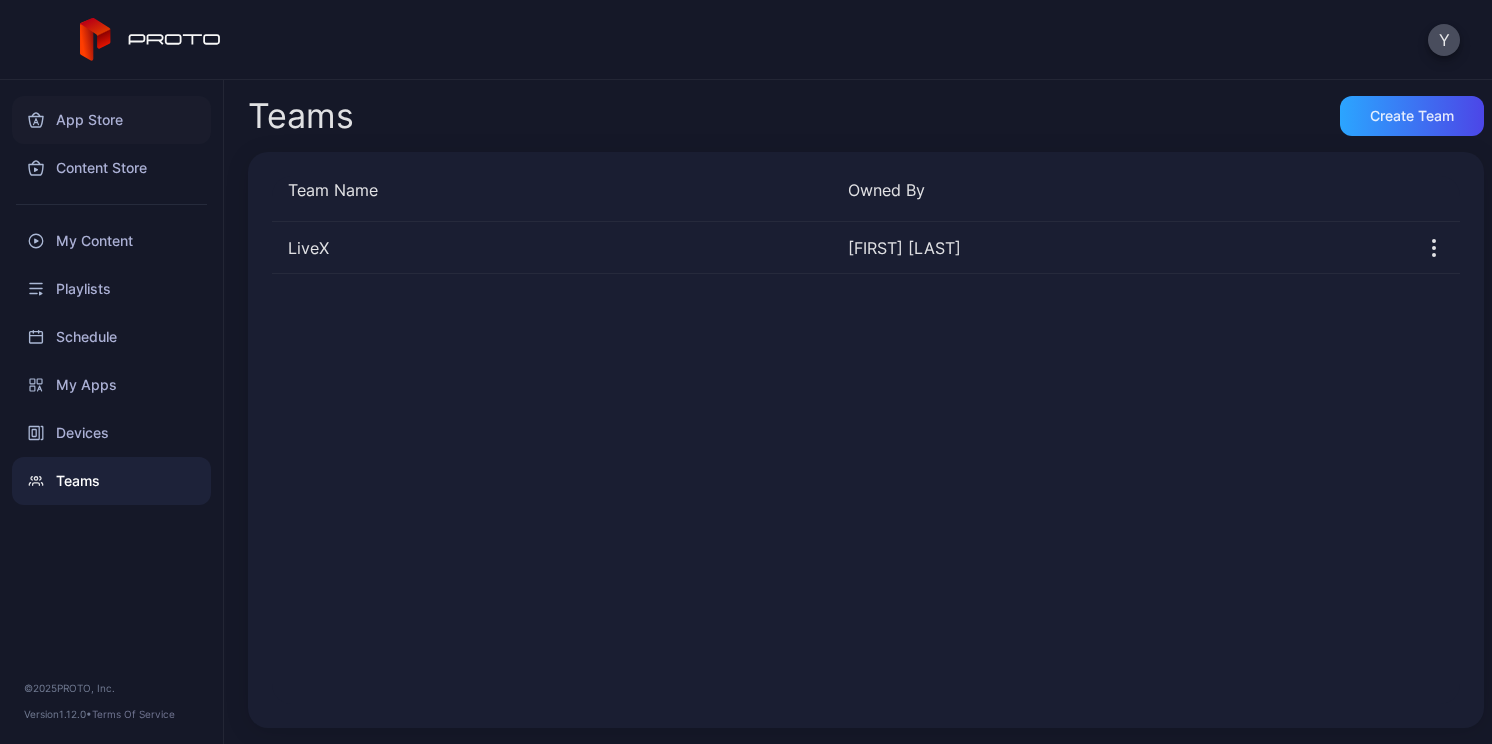 click on "App Store" at bounding box center [111, 120] 